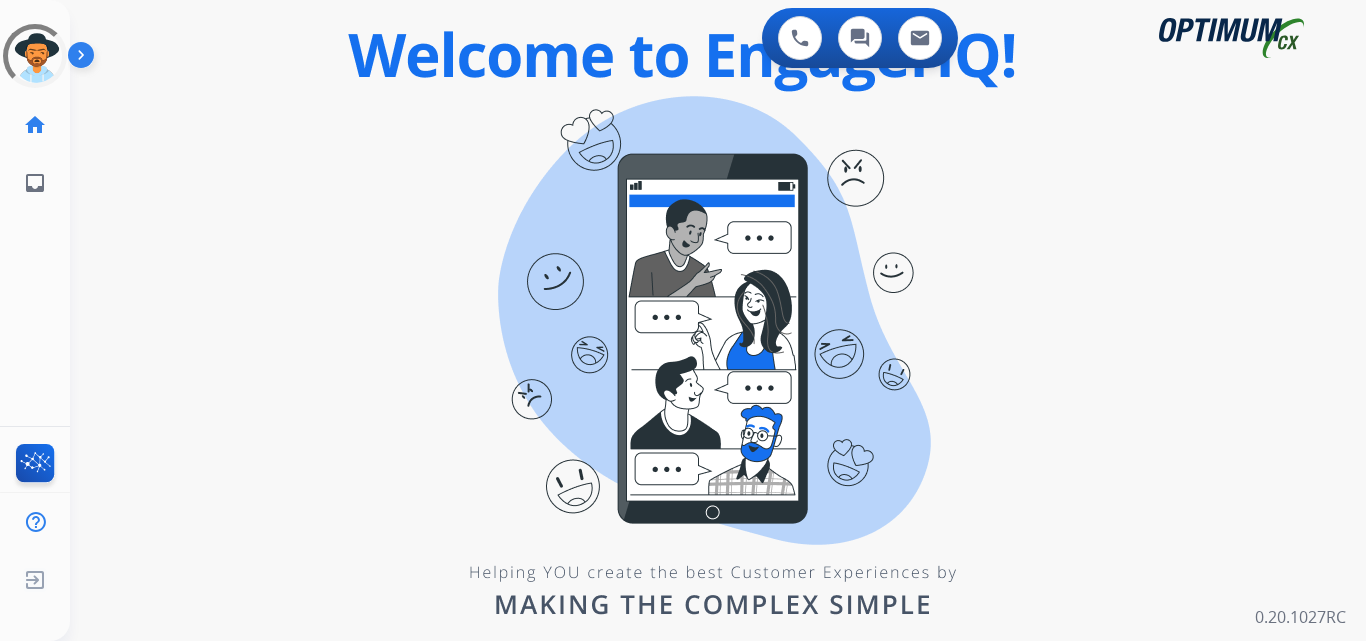 scroll, scrollTop: 0, scrollLeft: 0, axis: both 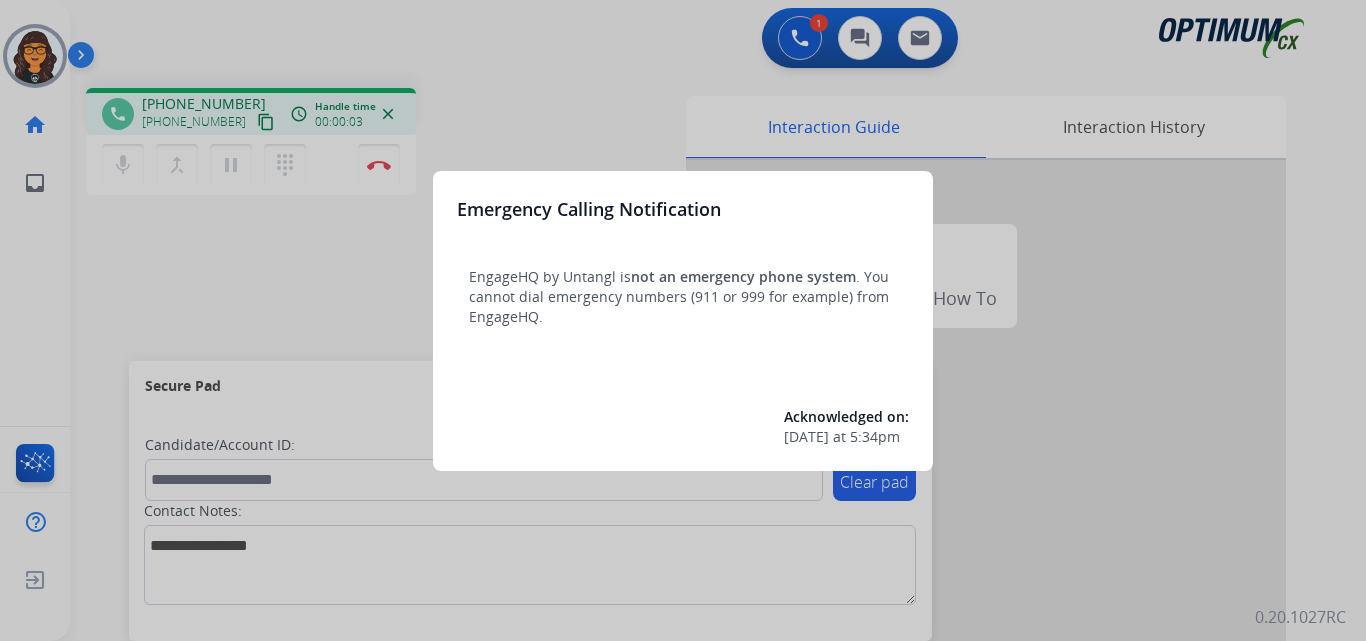 click at bounding box center (683, 320) 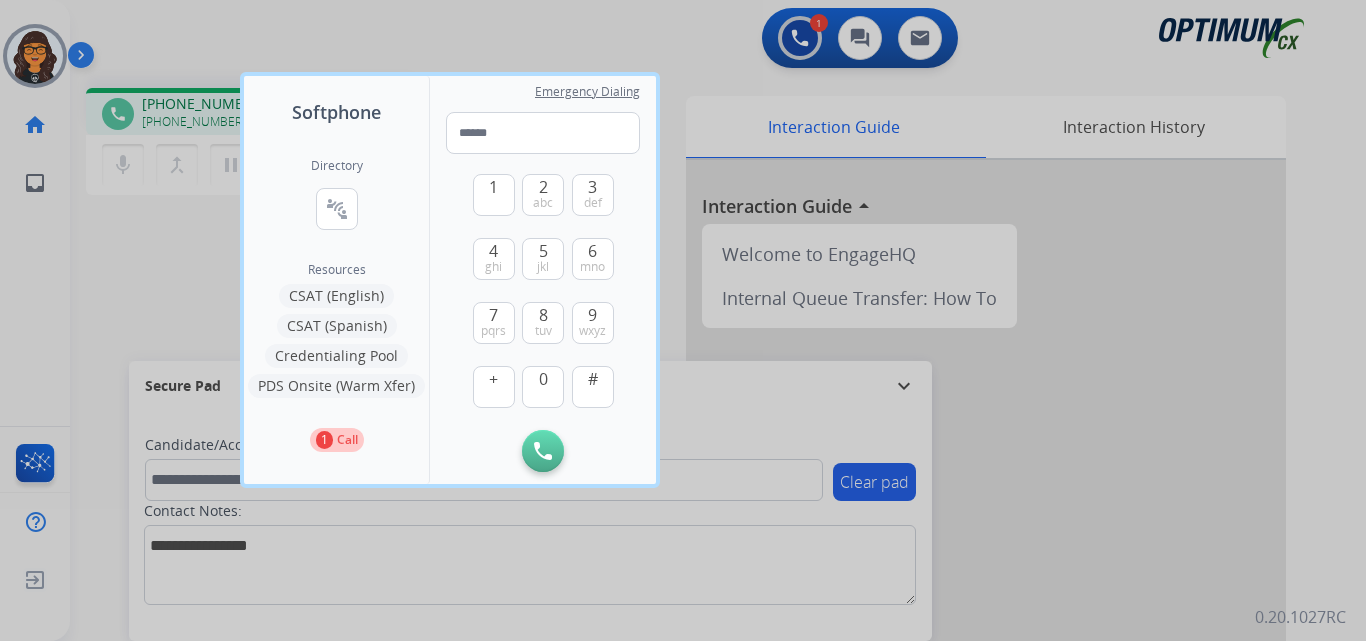 click at bounding box center (683, 320) 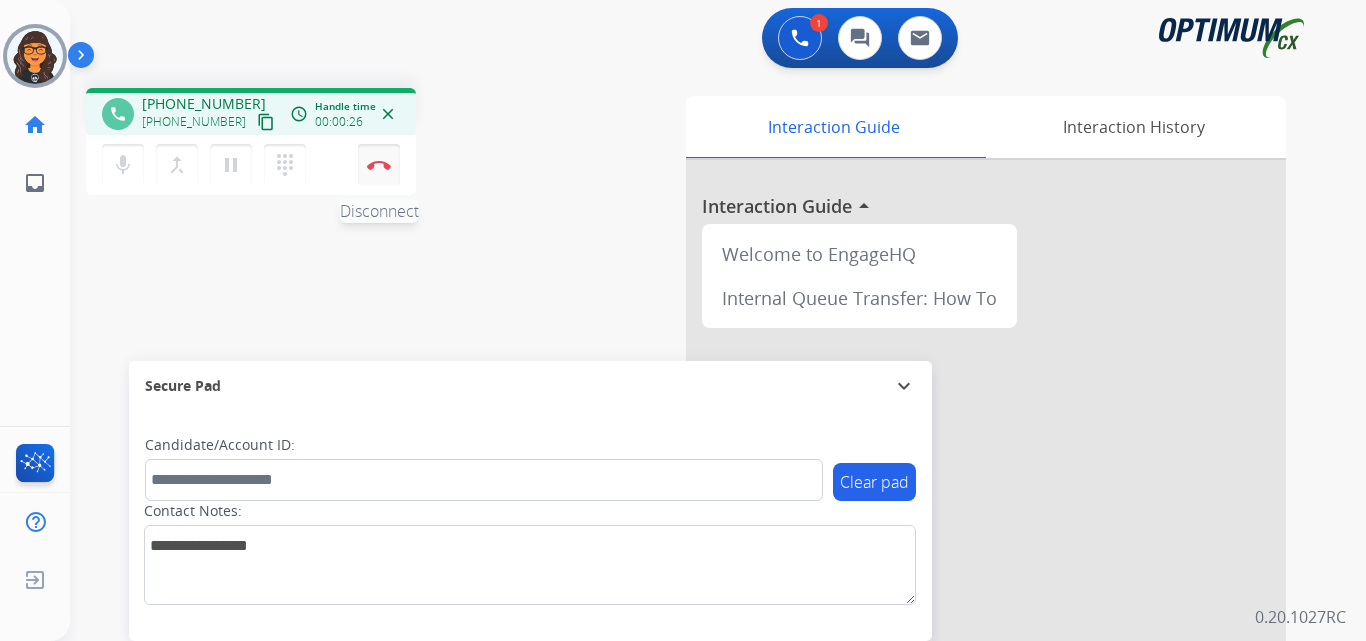 click on "Disconnect" at bounding box center [379, 165] 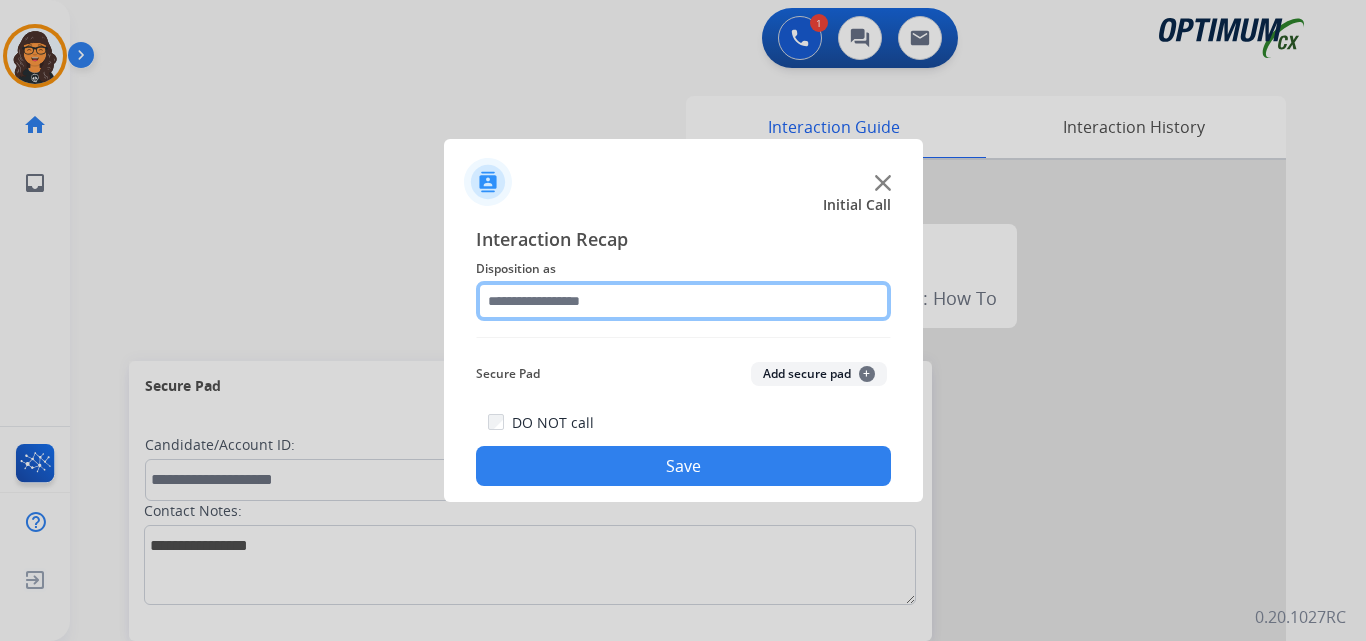 click 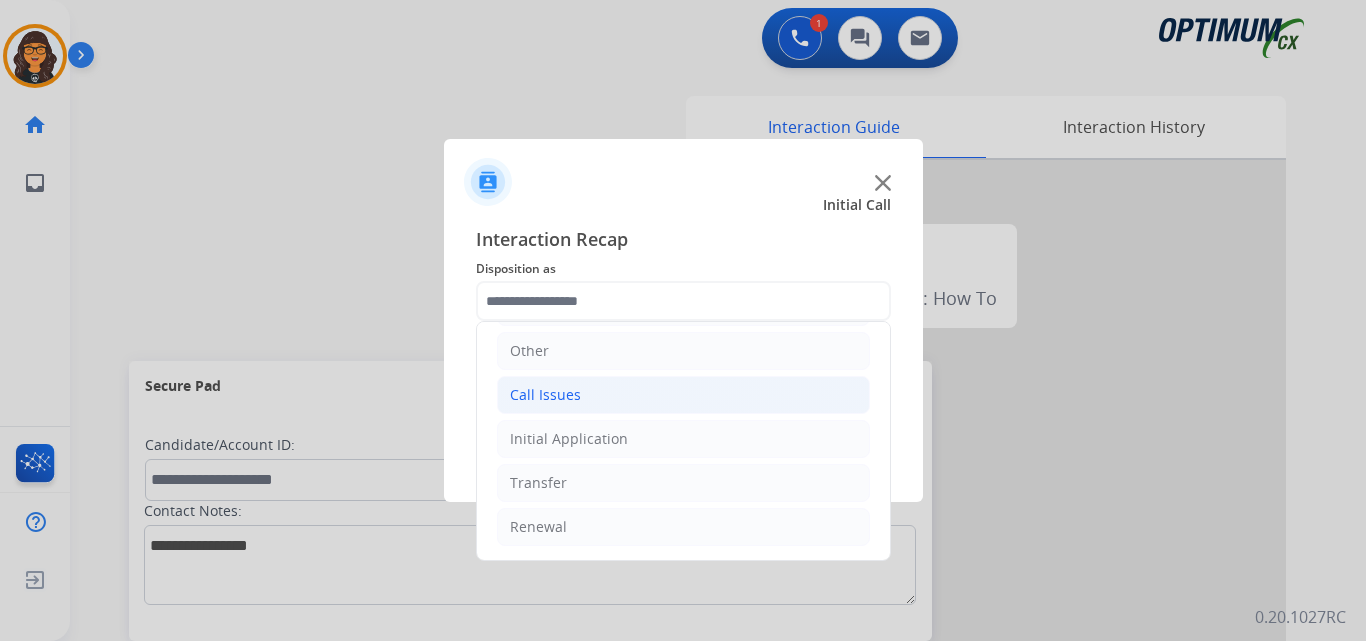 click on "Call Issues" 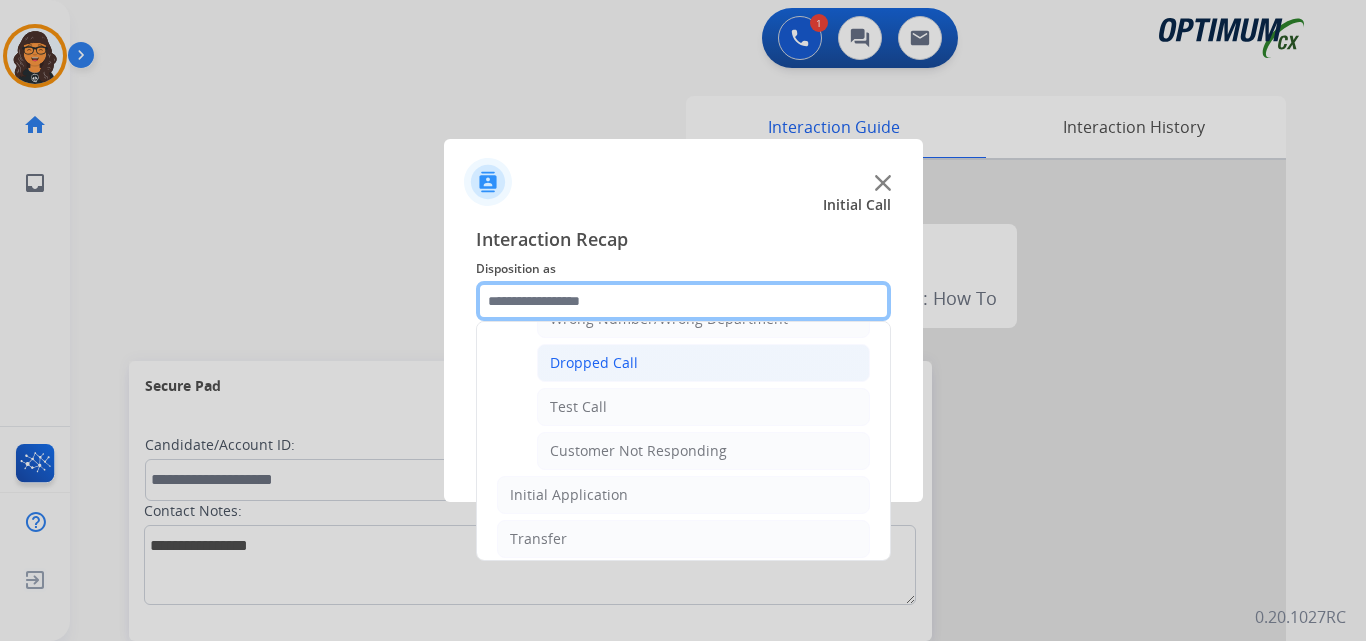 scroll, scrollTop: 336, scrollLeft: 0, axis: vertical 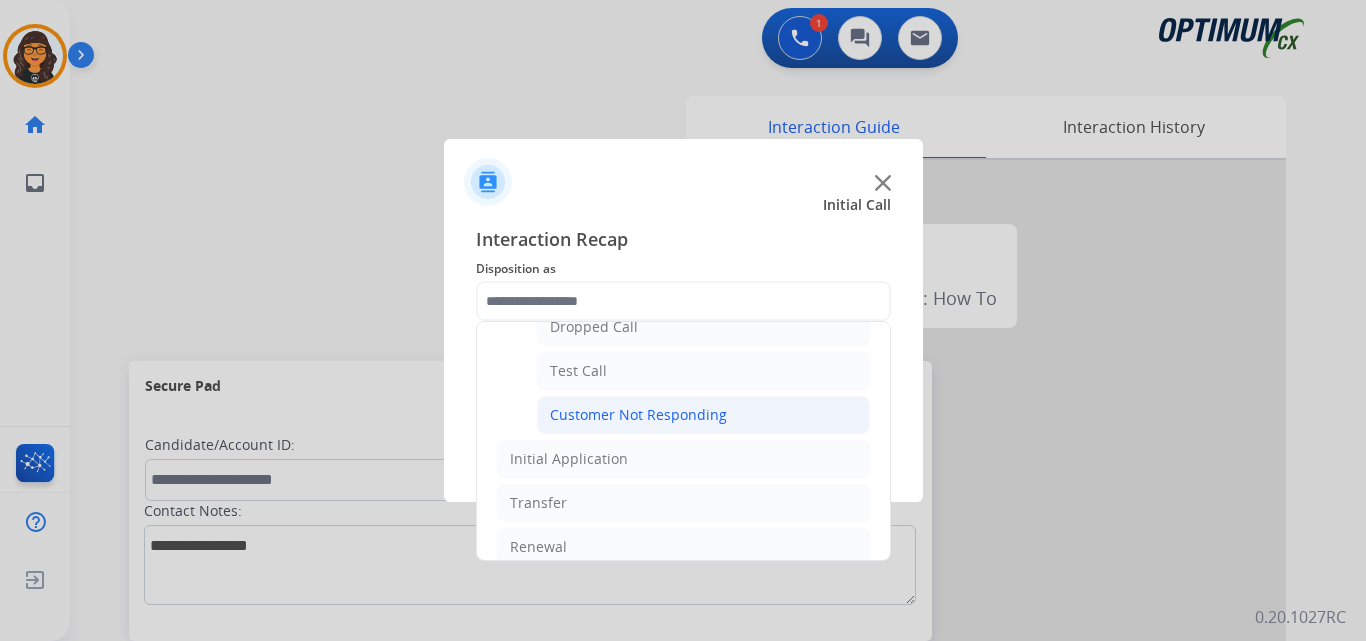click on "Customer Not Responding" 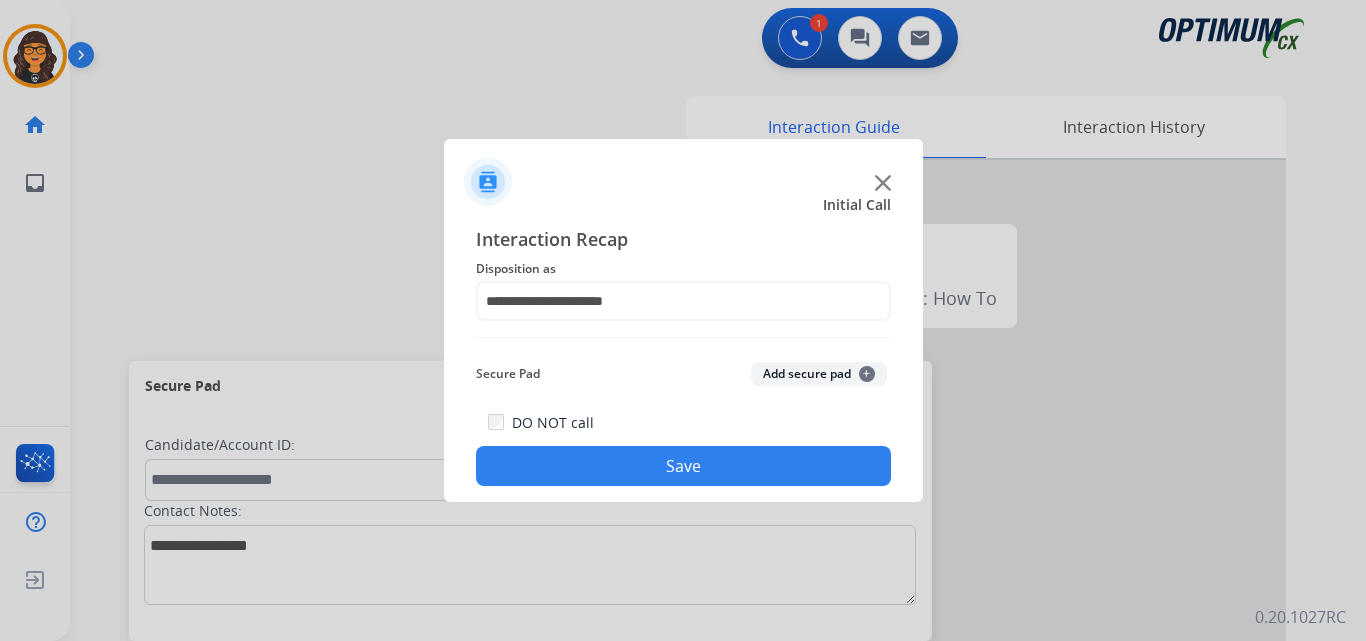 click on "Save" 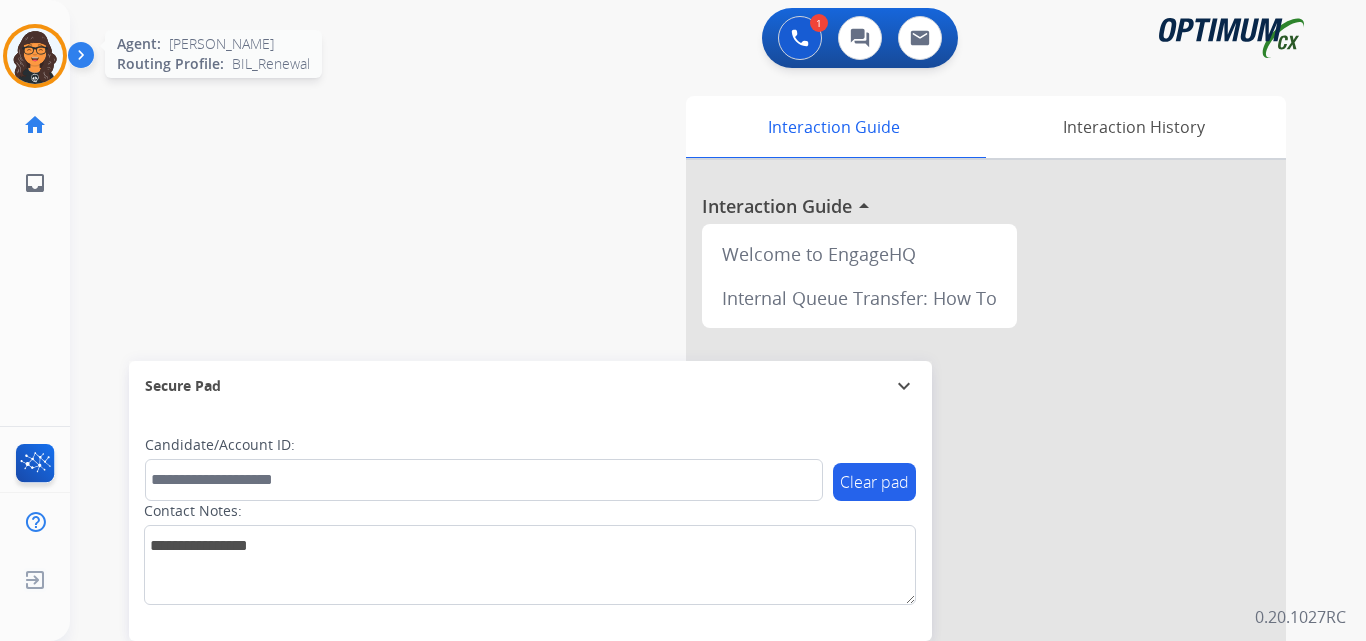 click at bounding box center [35, 56] 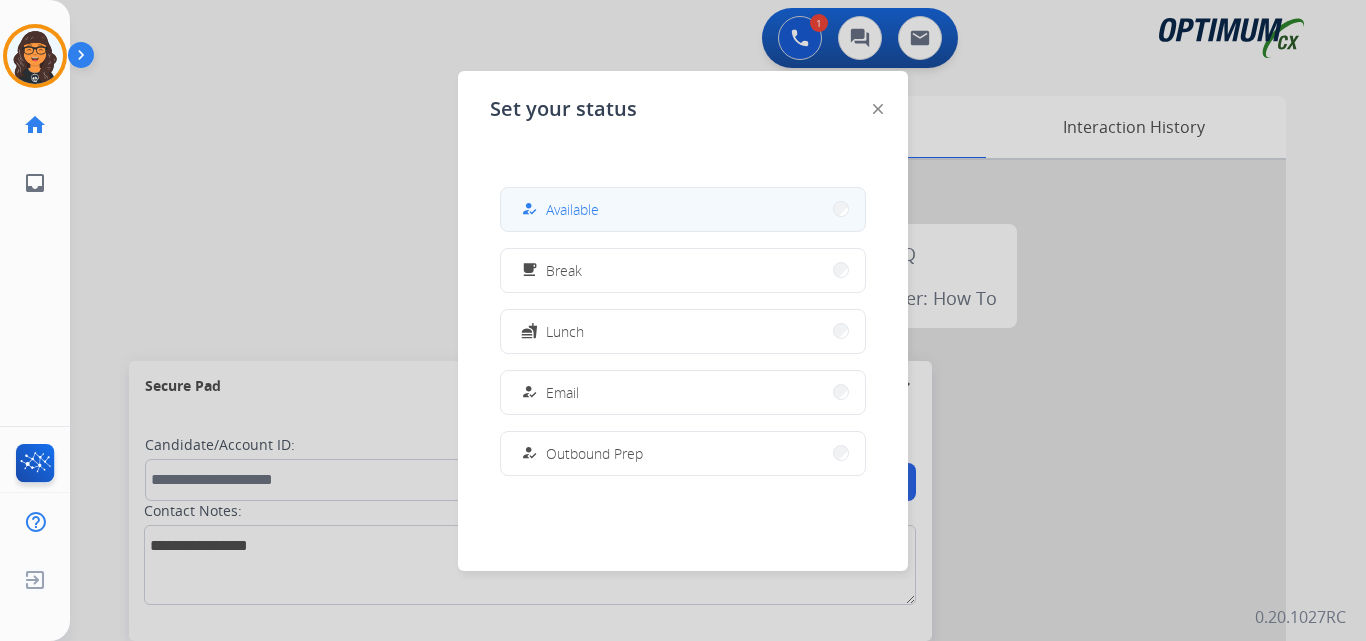 click on "how_to_reg Available" at bounding box center (558, 209) 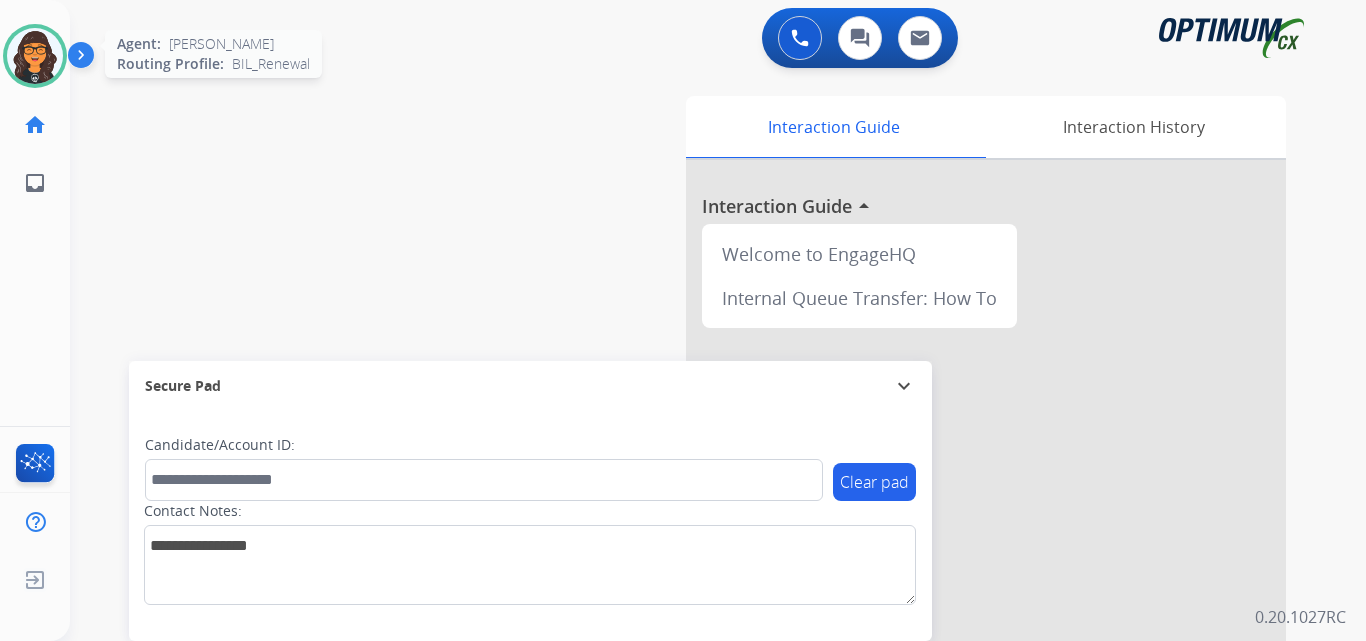 click at bounding box center [35, 56] 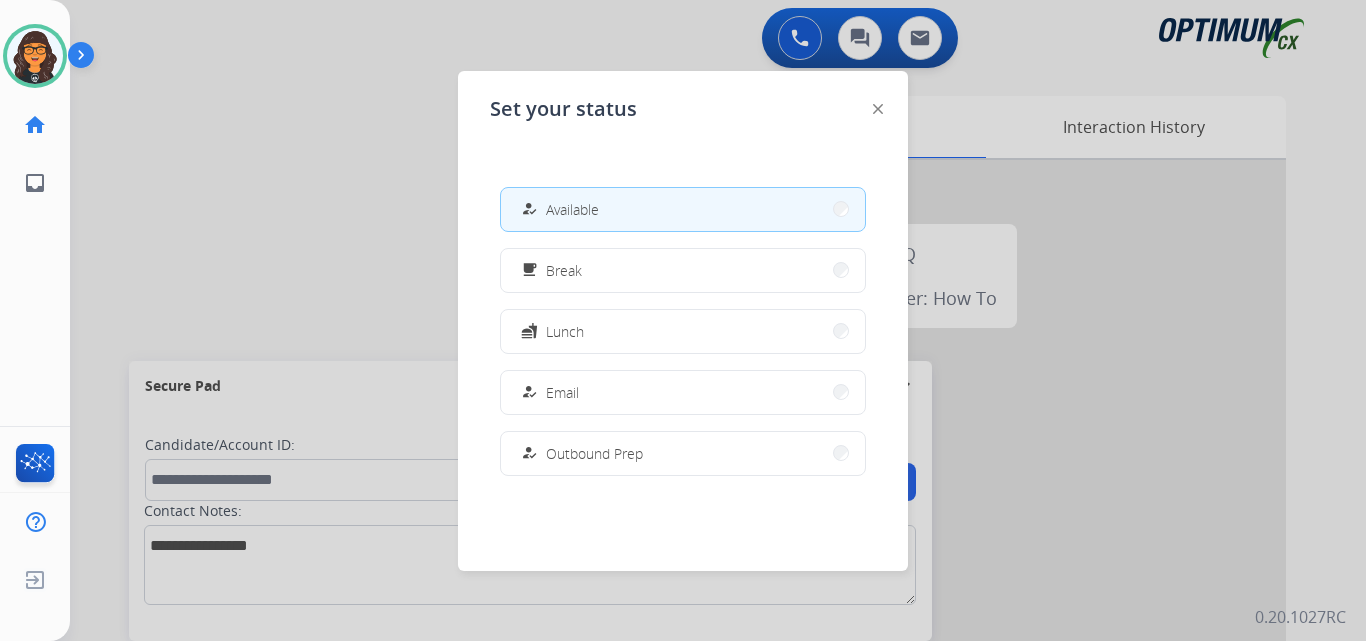 click 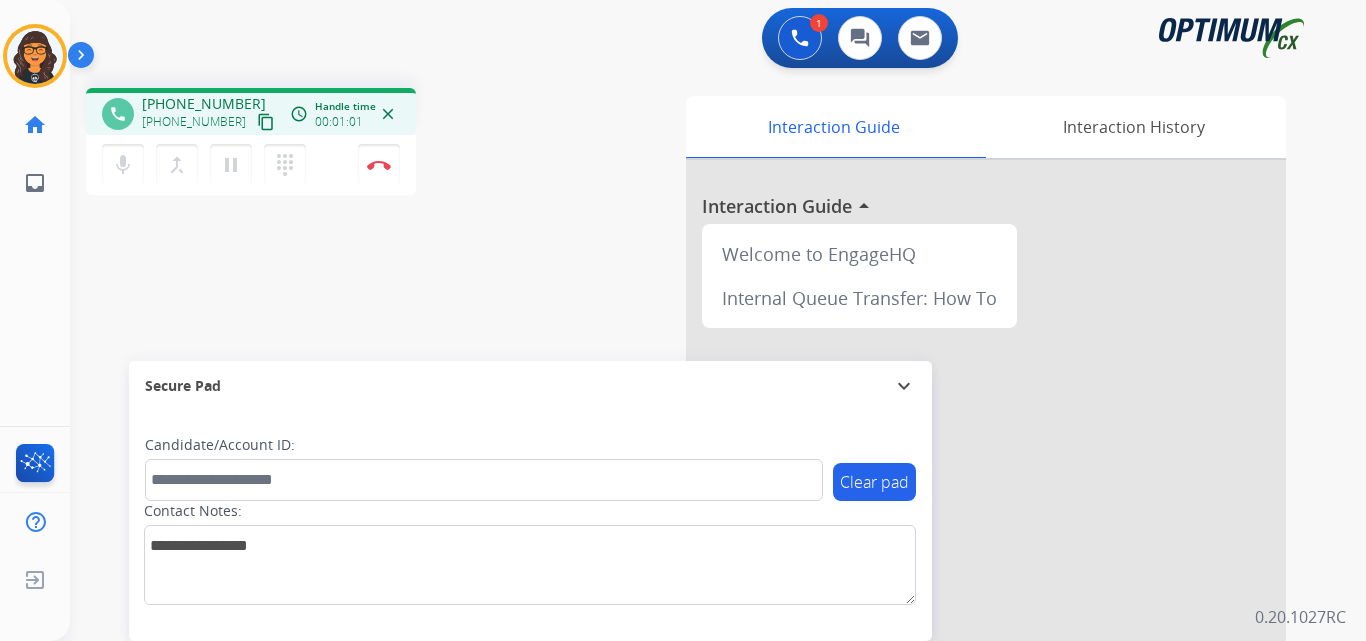 drag, startPoint x: 243, startPoint y: 123, endPoint x: 242, endPoint y: 112, distance: 11.045361 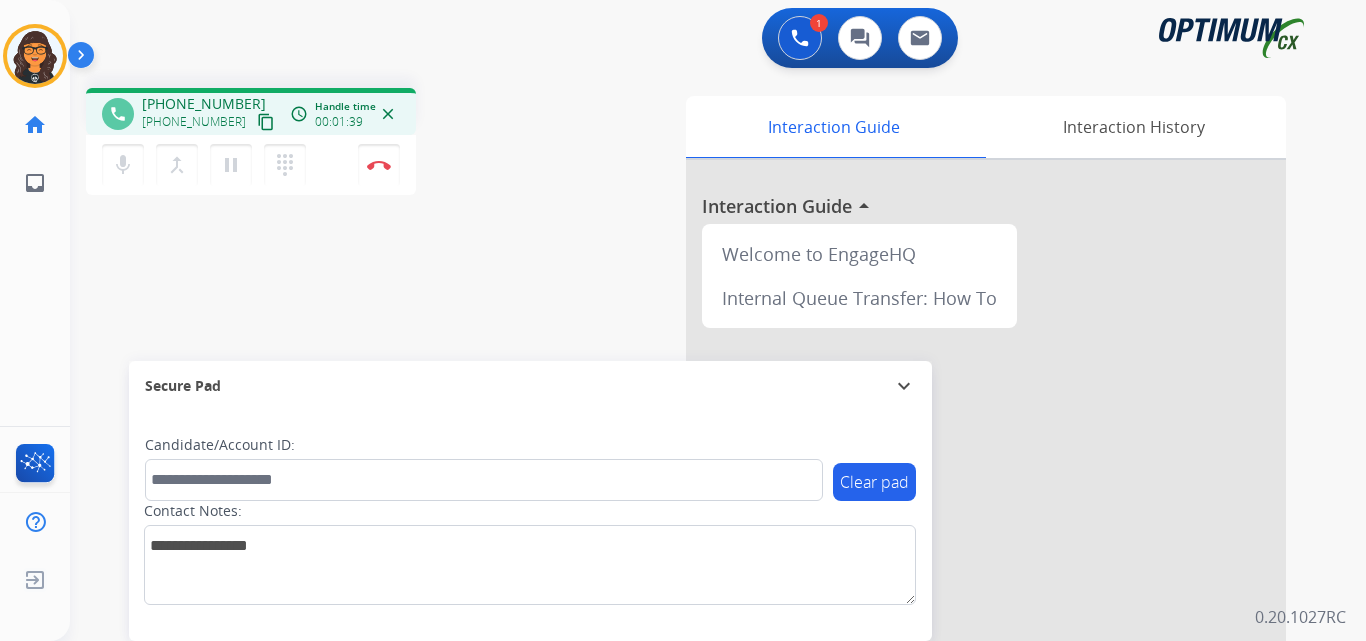 click on "content_copy" at bounding box center [266, 122] 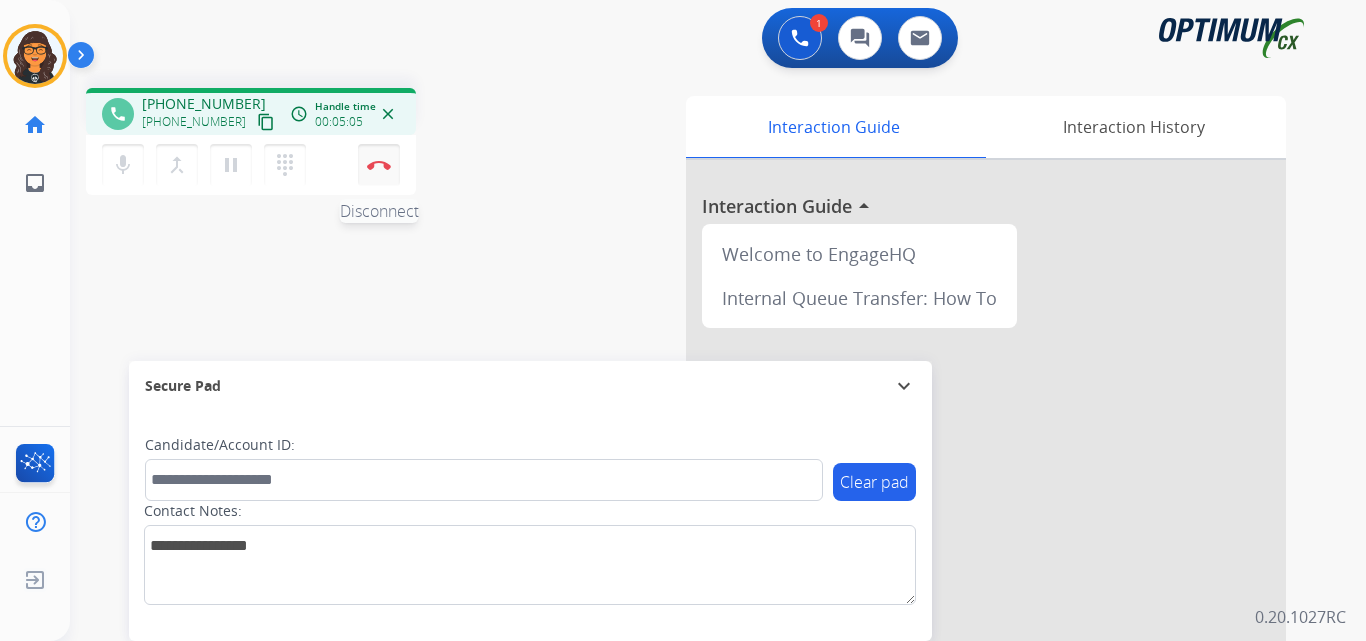 click on "Disconnect" at bounding box center (379, 165) 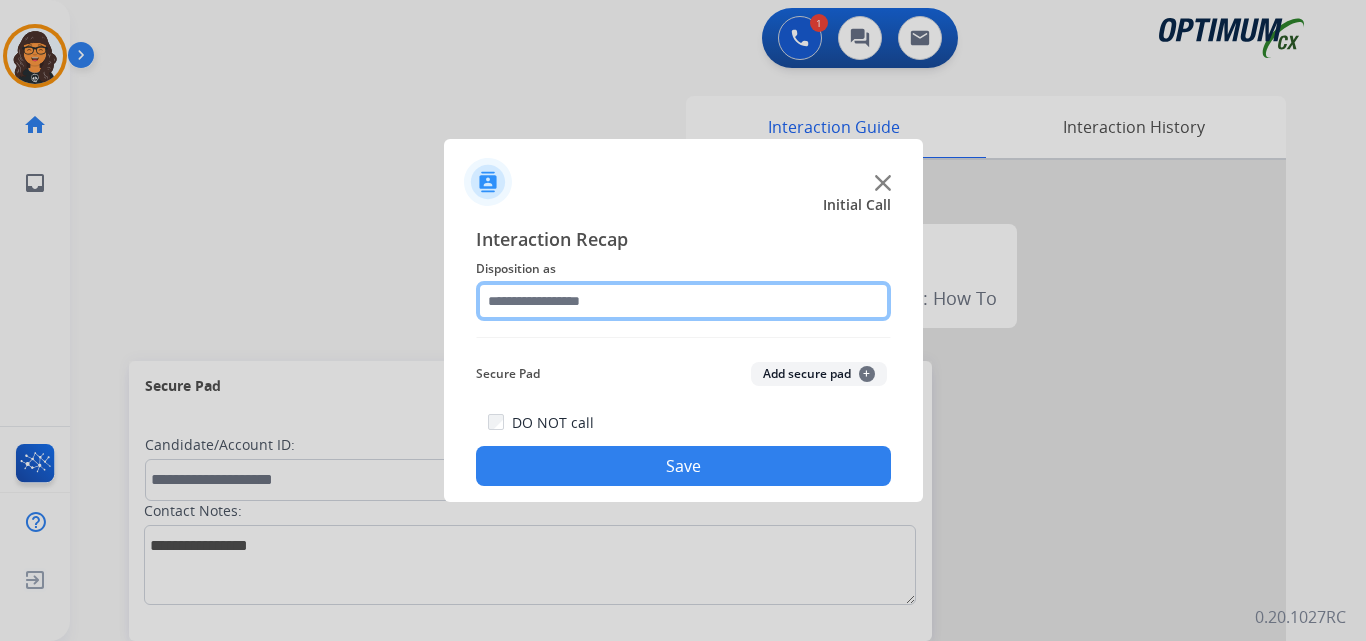 click 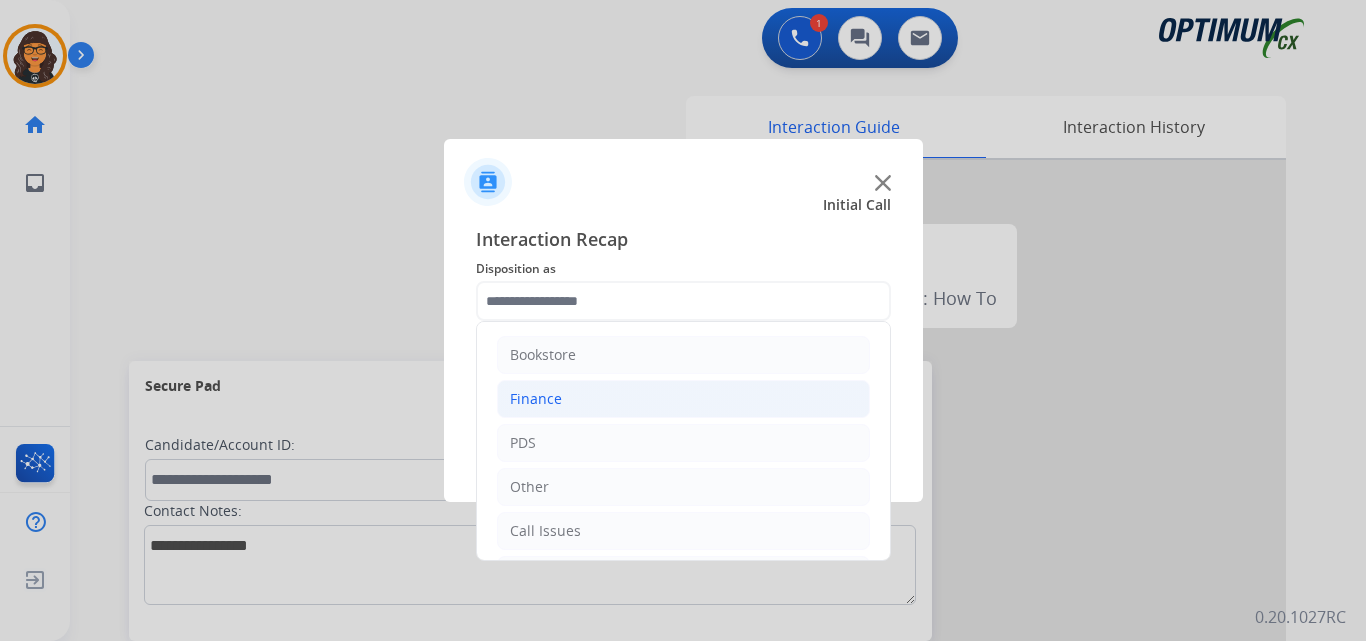 click on "Finance" 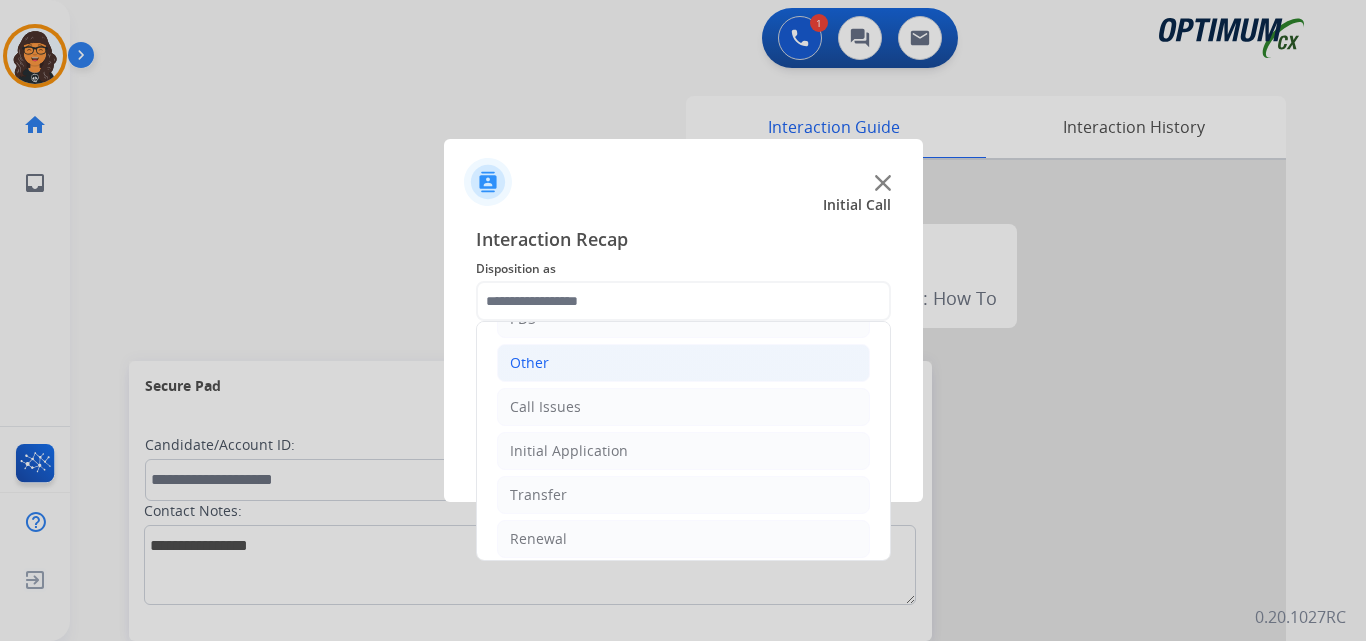 click on "Other" 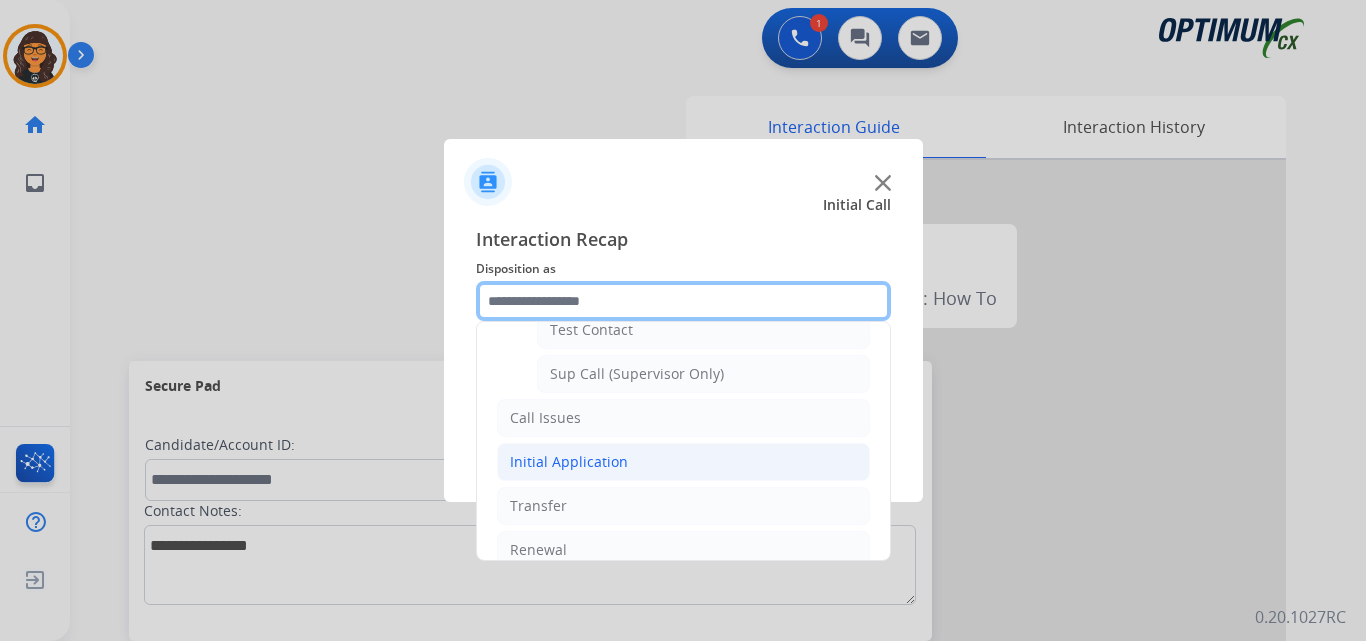 scroll, scrollTop: 488, scrollLeft: 0, axis: vertical 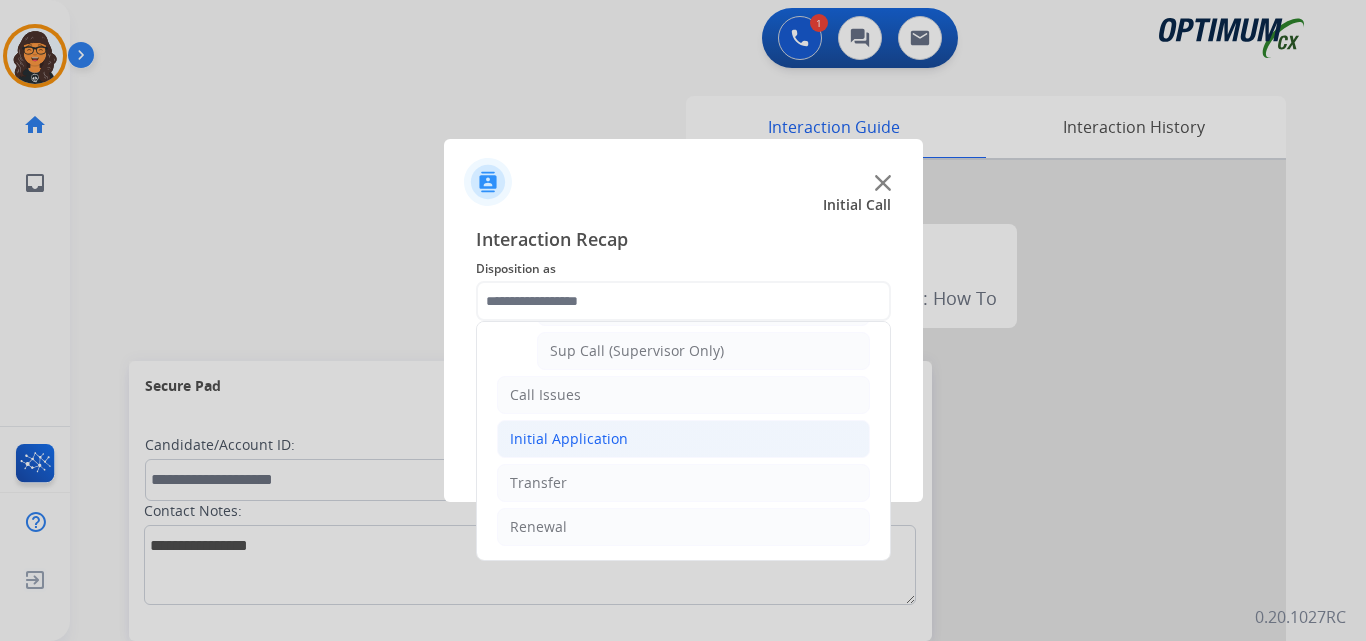 click on "Initial Application" 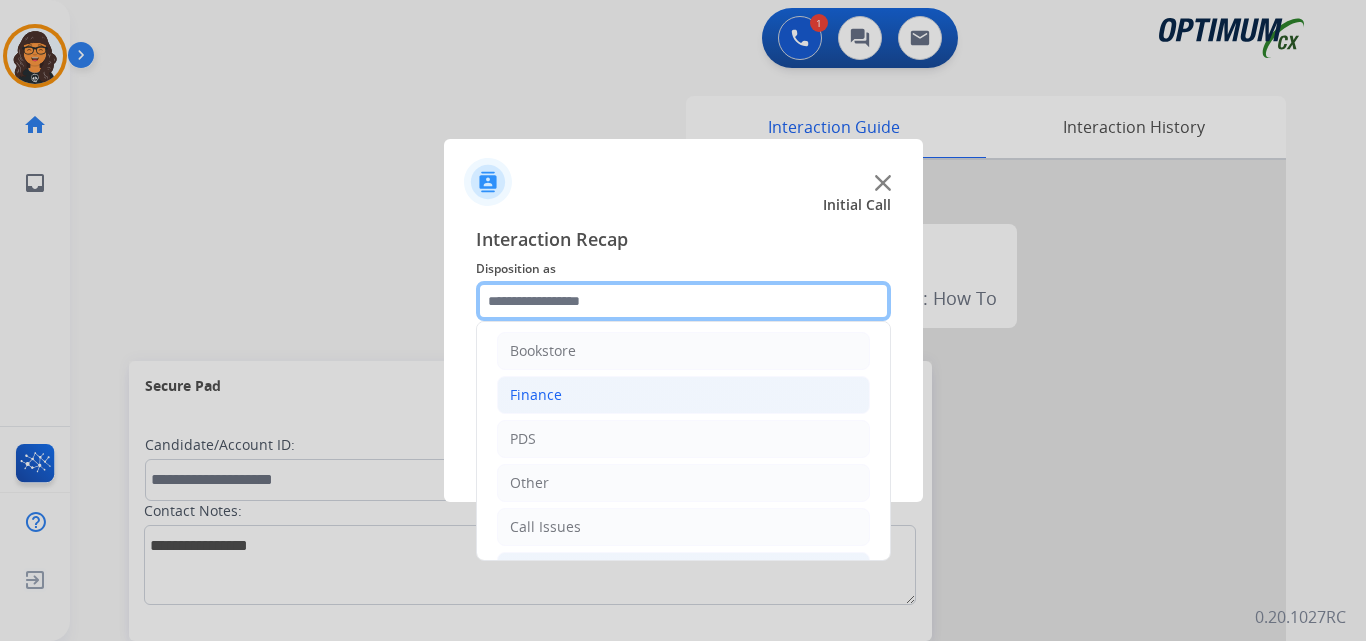 scroll, scrollTop: 0, scrollLeft: 0, axis: both 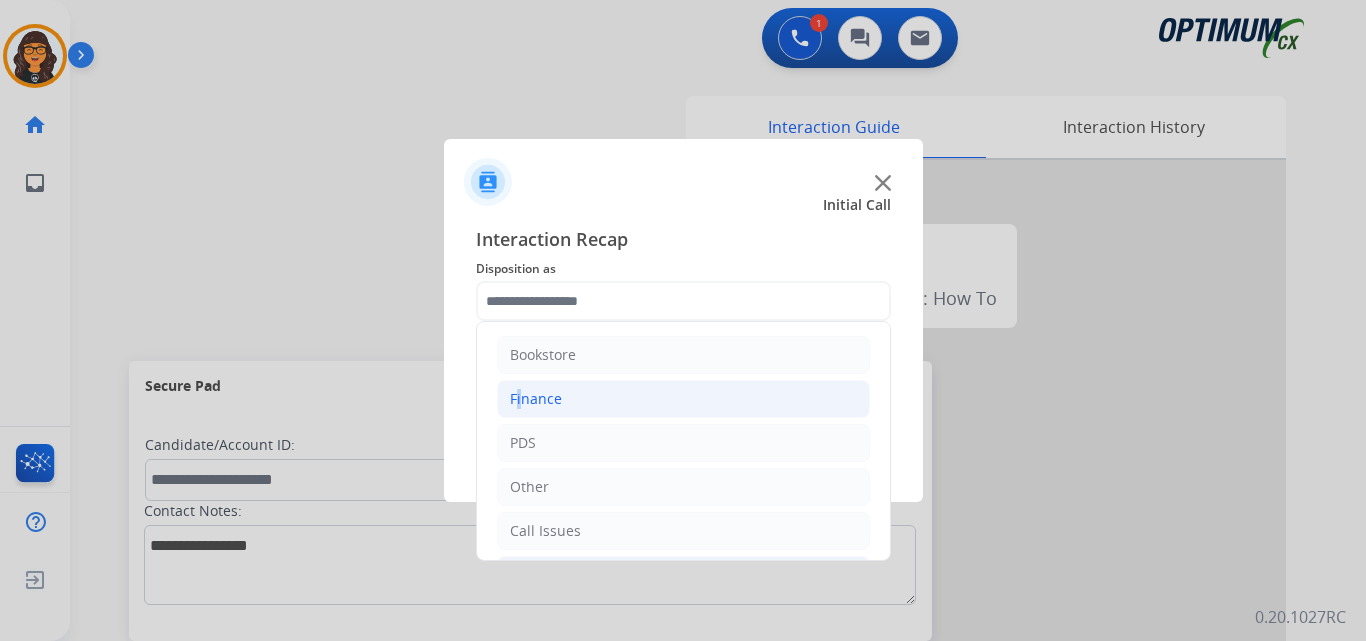 click on "Finance" 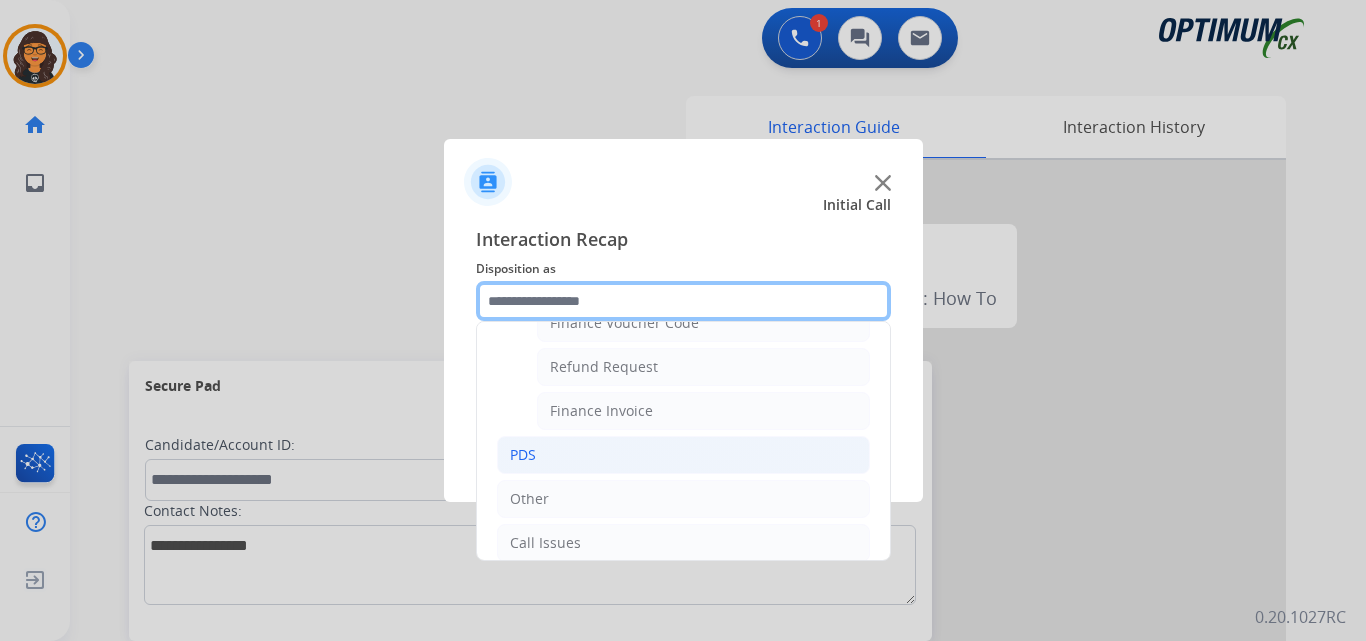 scroll, scrollTop: 200, scrollLeft: 0, axis: vertical 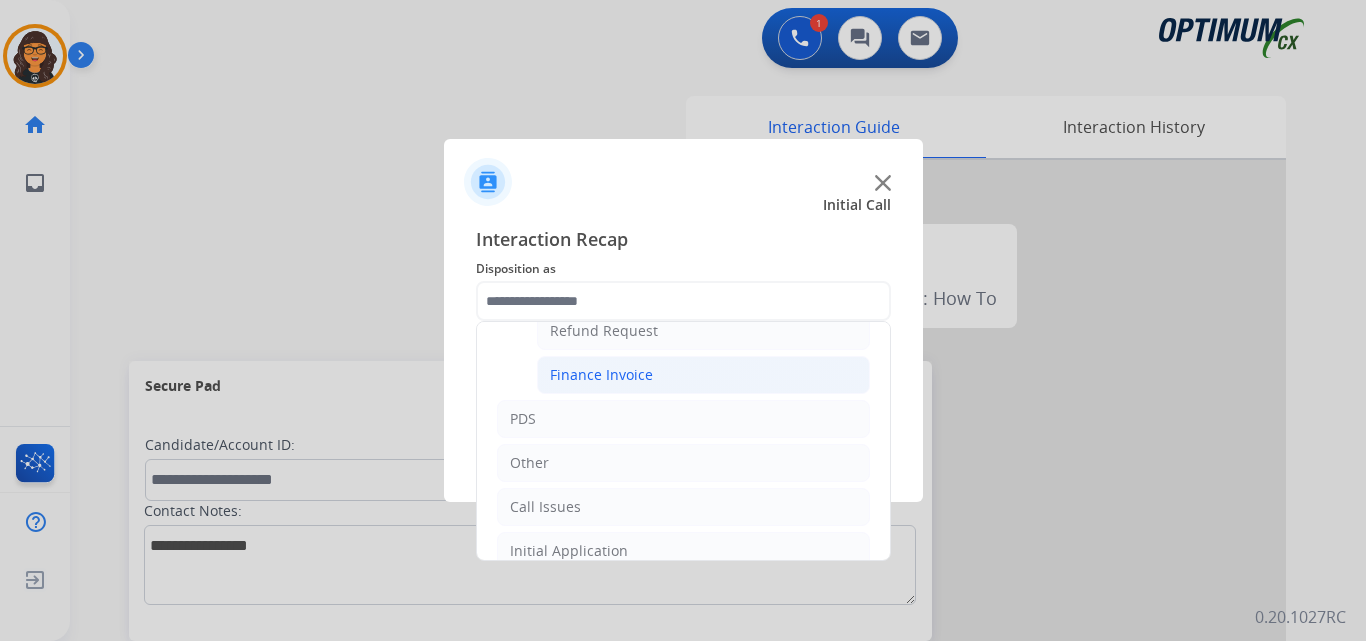 click on "Finance Invoice" 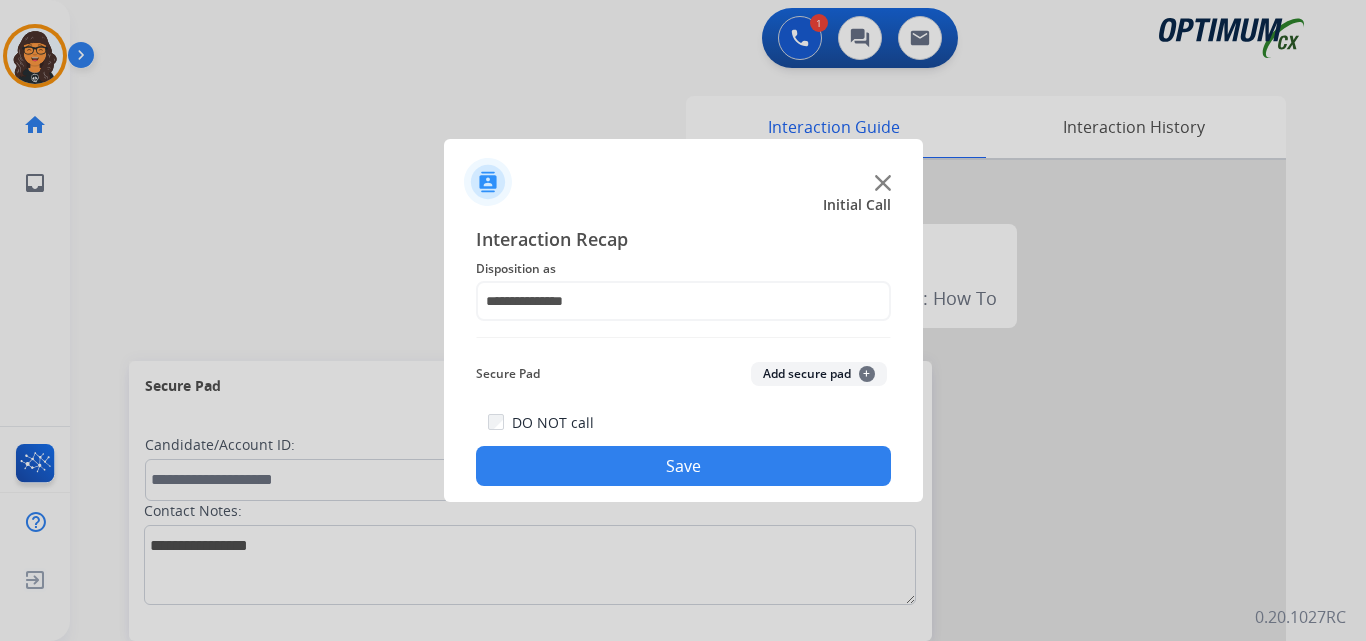click on "Save" 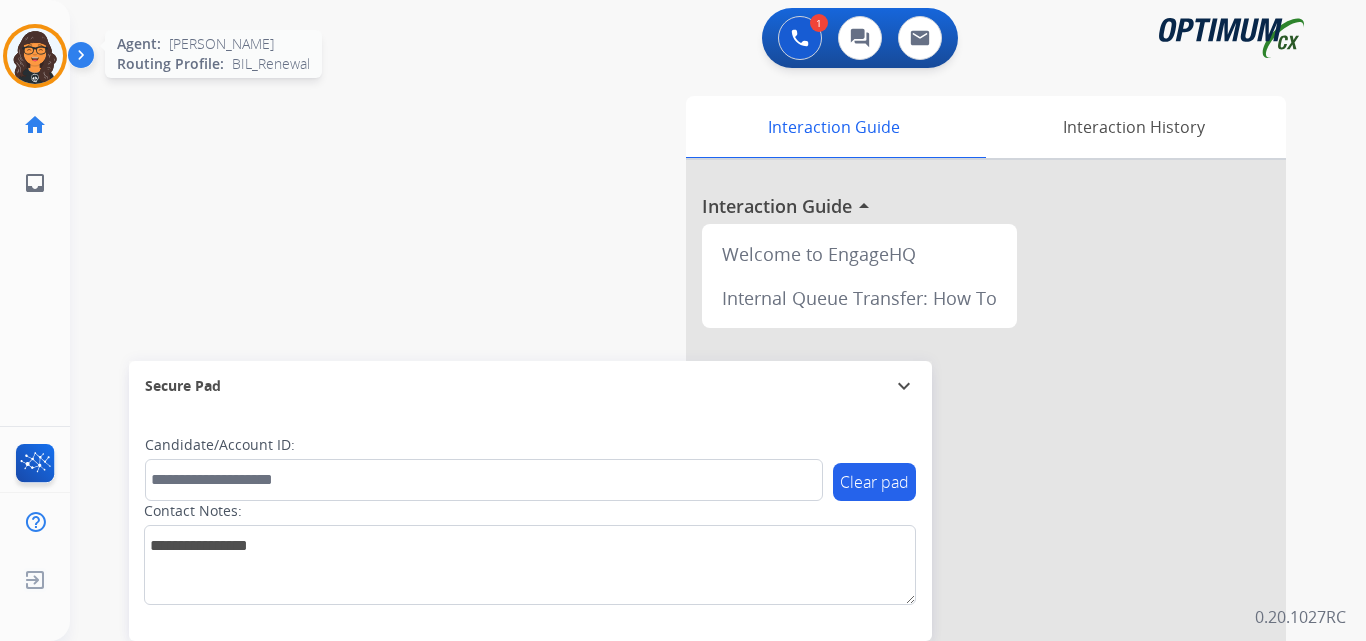 click at bounding box center (35, 56) 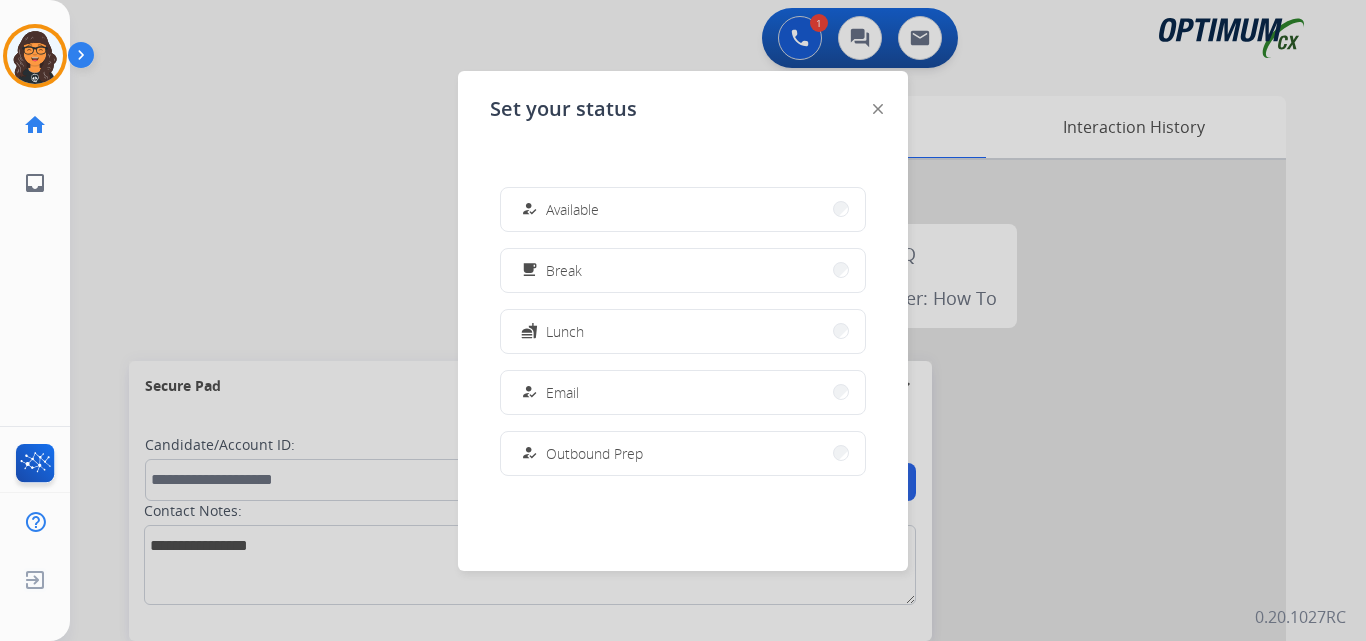 click on "how_to_reg Available" at bounding box center [683, 209] 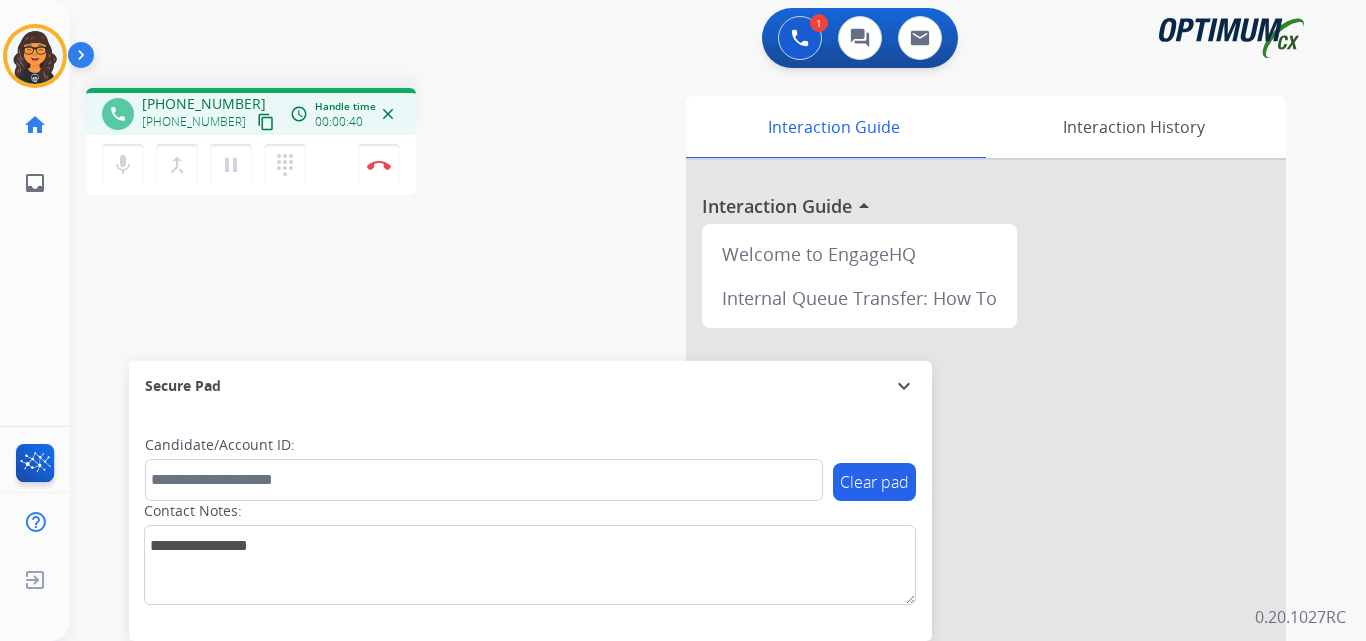 click on "content_copy" at bounding box center (266, 122) 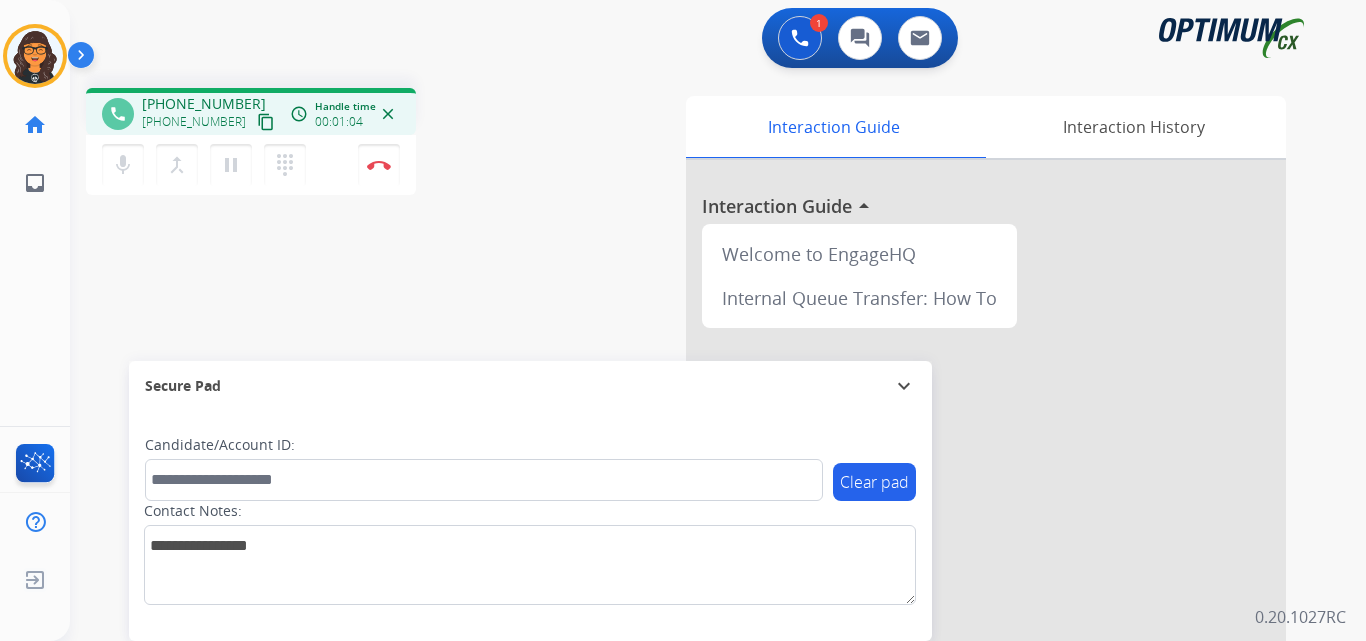click on "content_copy" at bounding box center [266, 122] 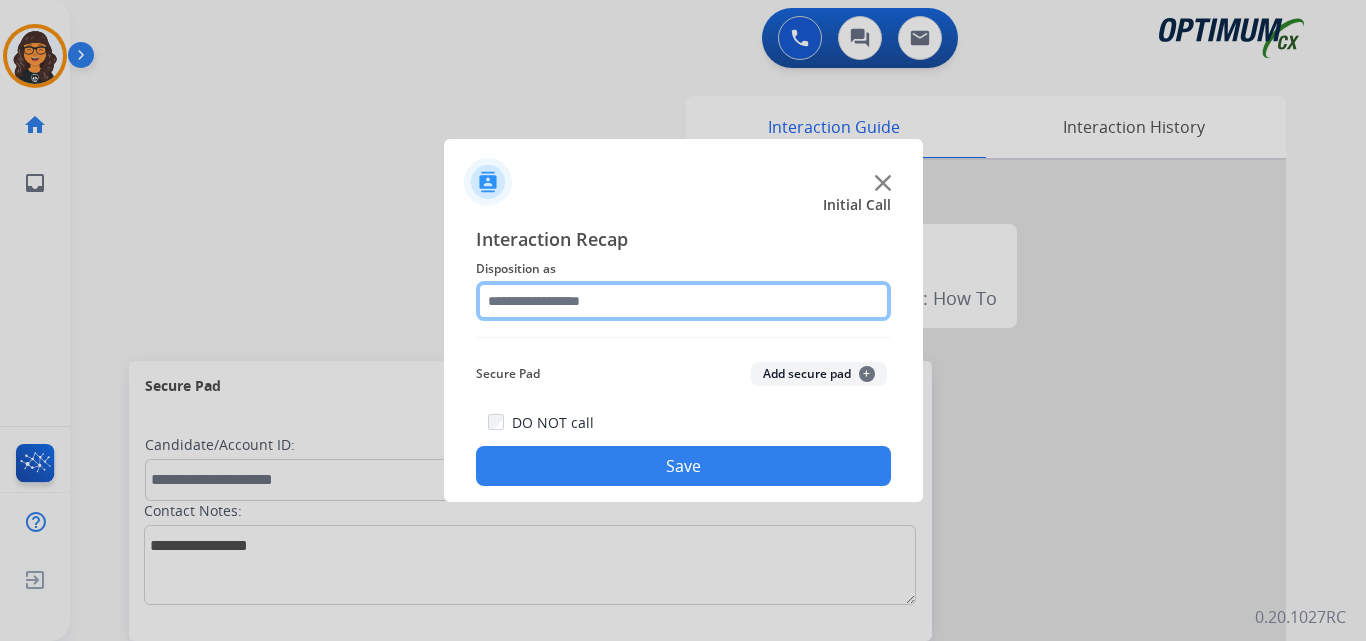 click 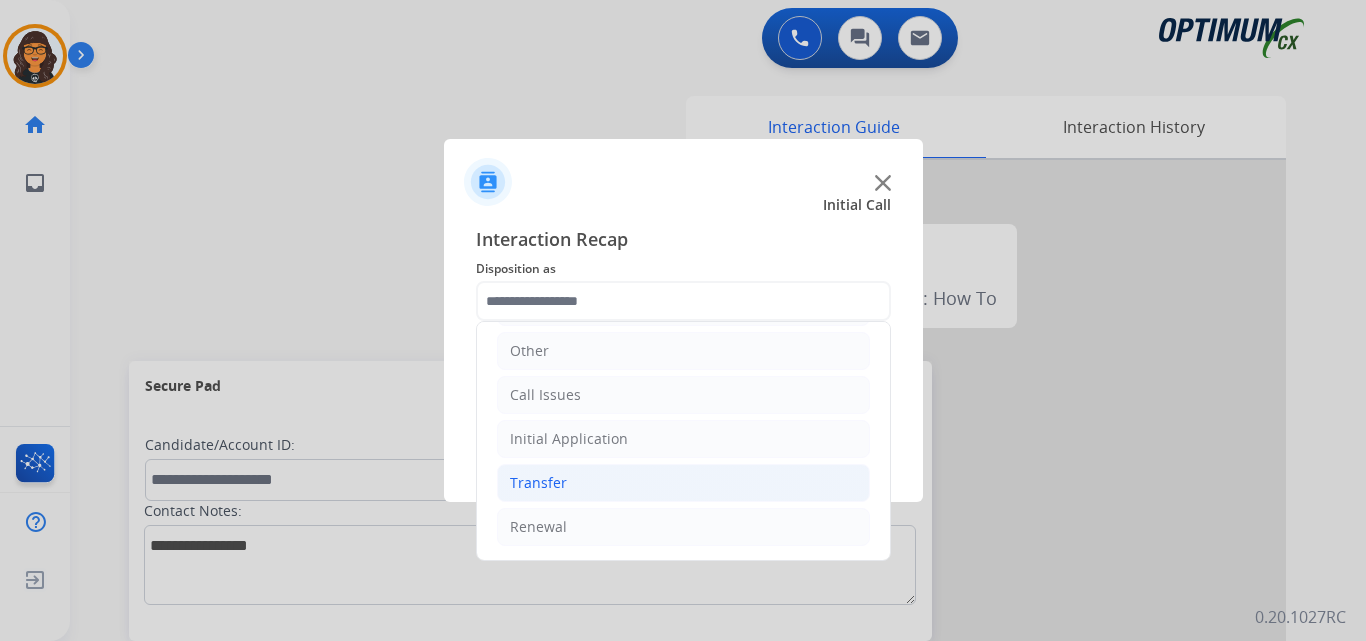 drag, startPoint x: 529, startPoint y: 521, endPoint x: 601, endPoint y: 502, distance: 74.46476 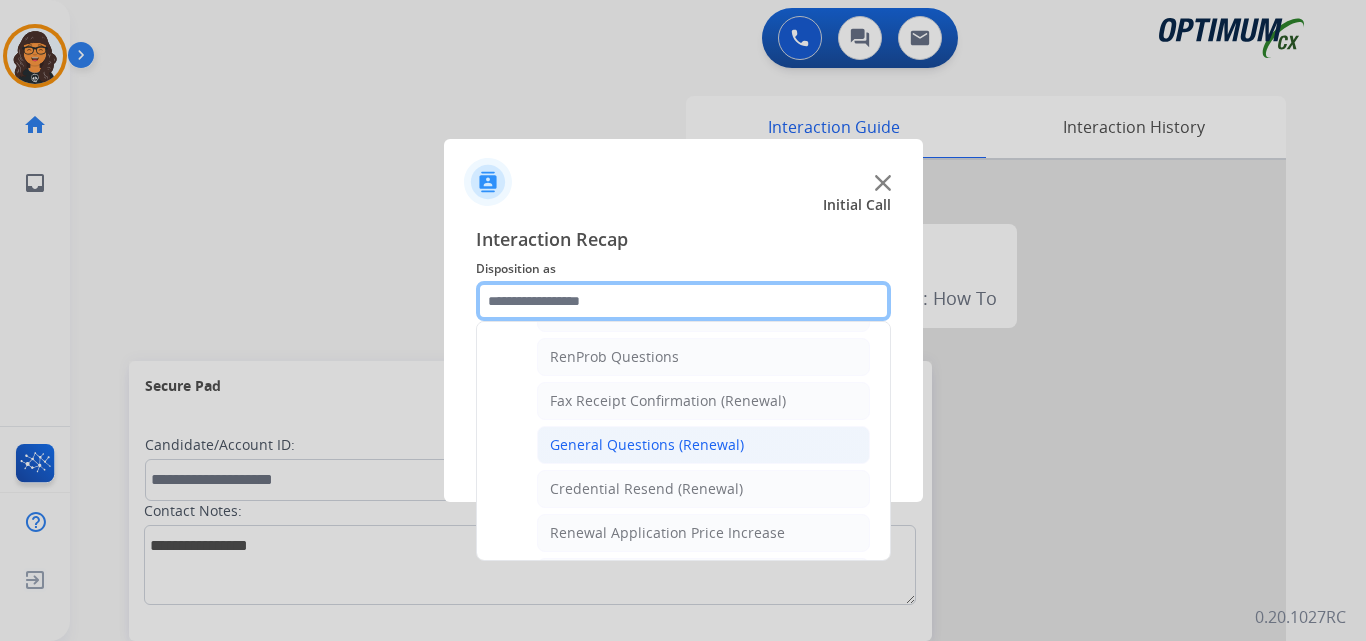 scroll, scrollTop: 536, scrollLeft: 0, axis: vertical 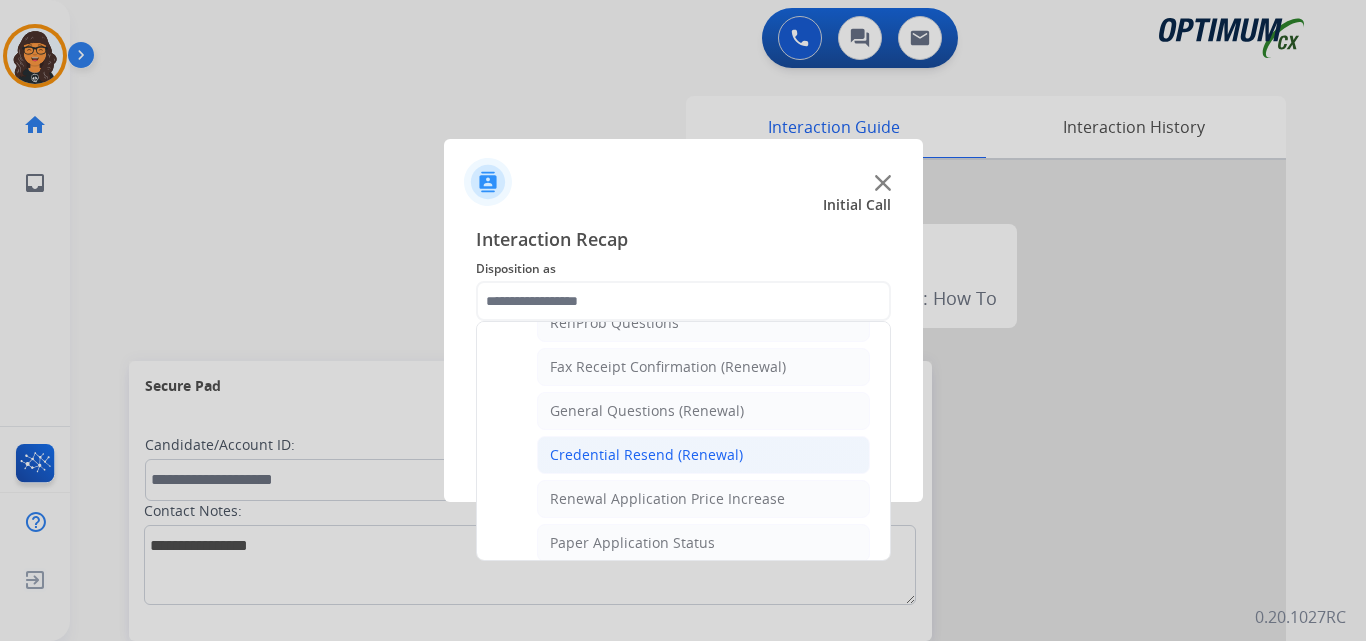 click on "Credential Resend (Renewal)" 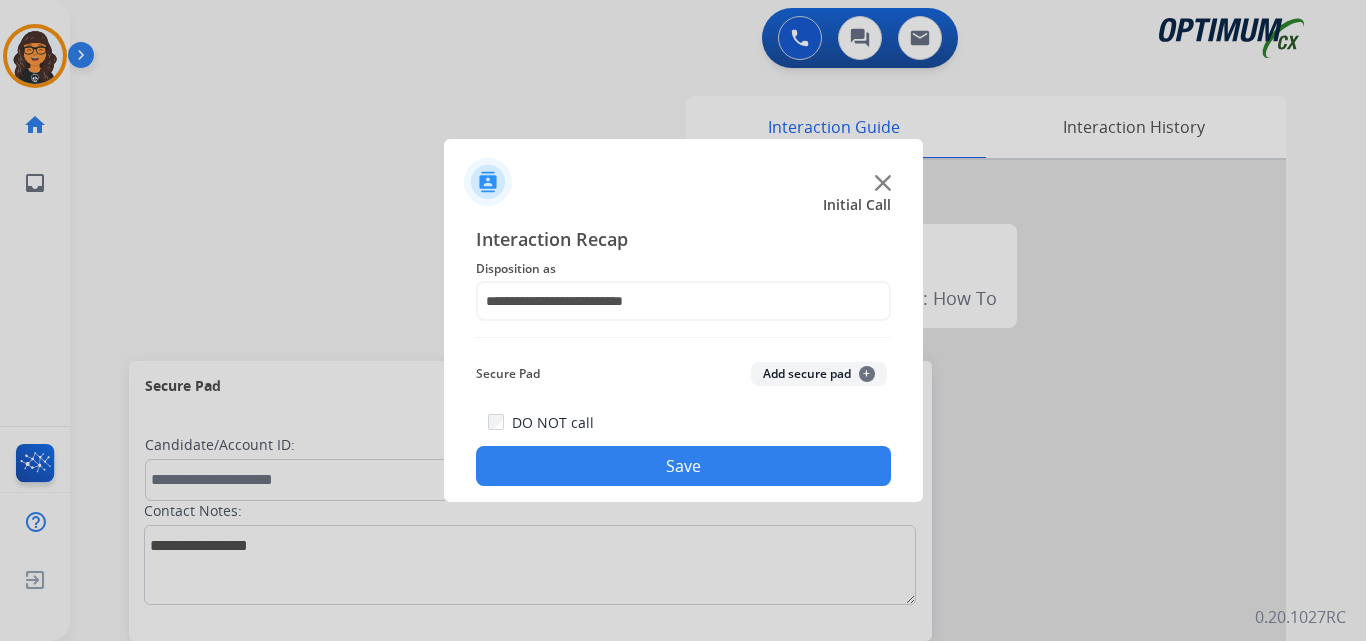 click on "Save" 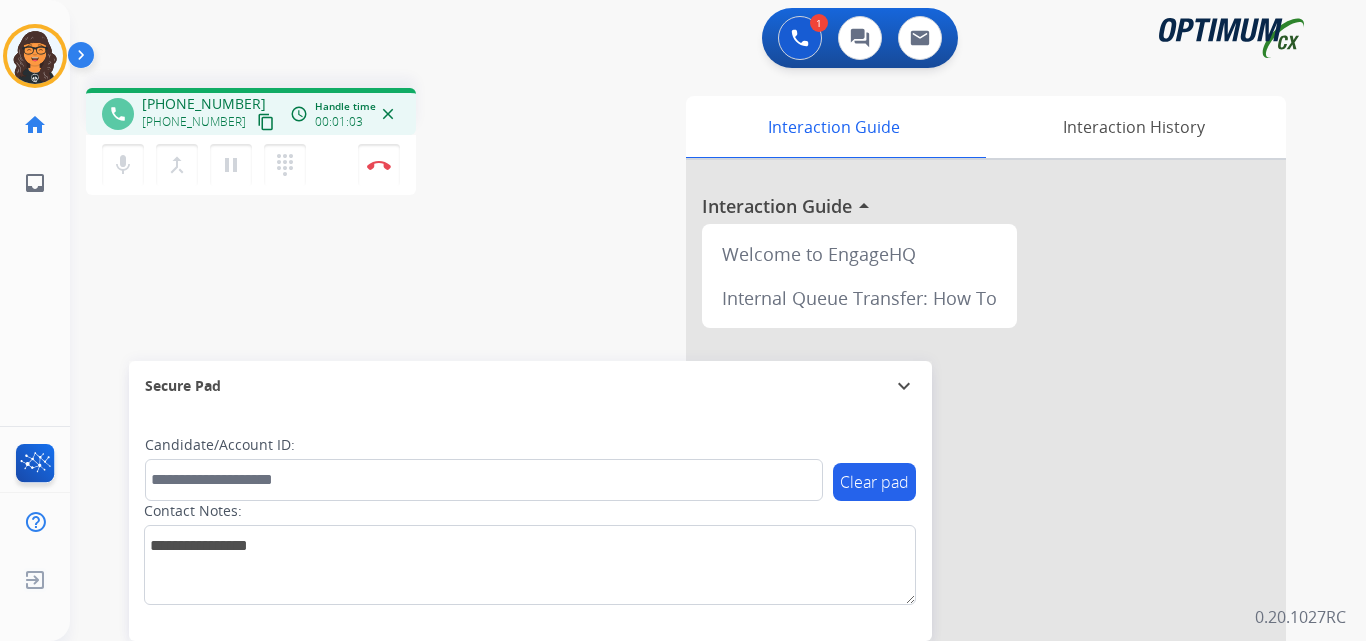 click on "content_copy" at bounding box center (266, 122) 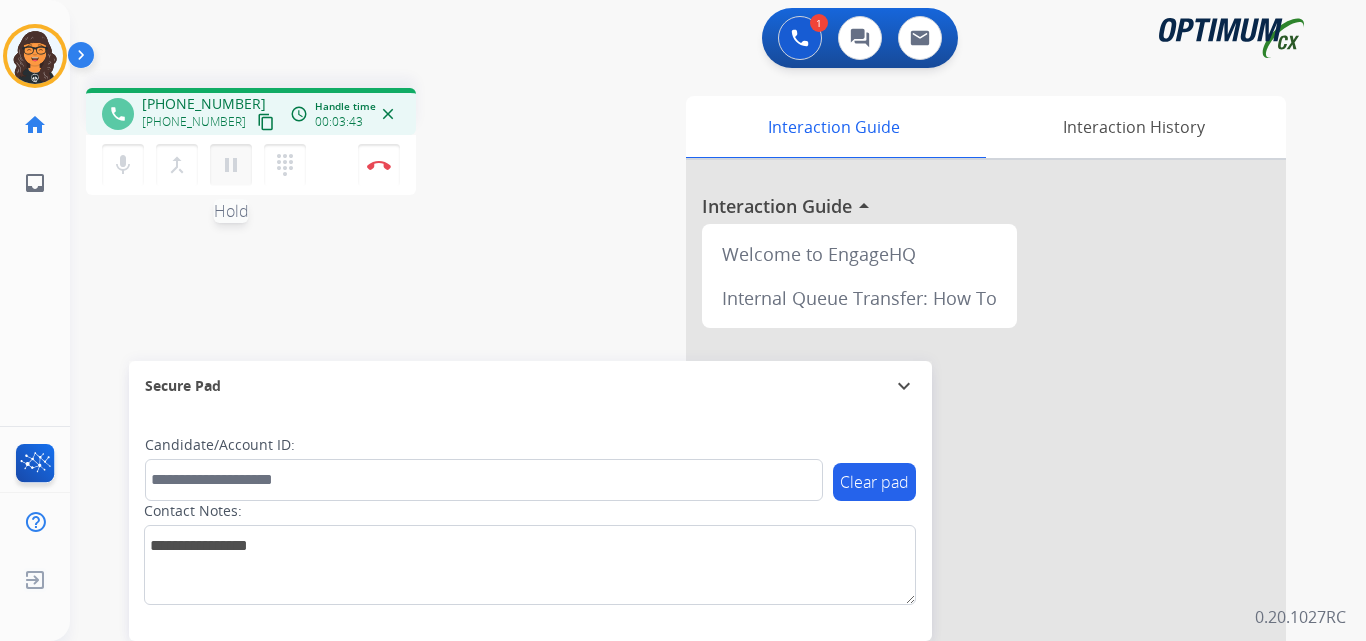 click on "pause" at bounding box center (231, 165) 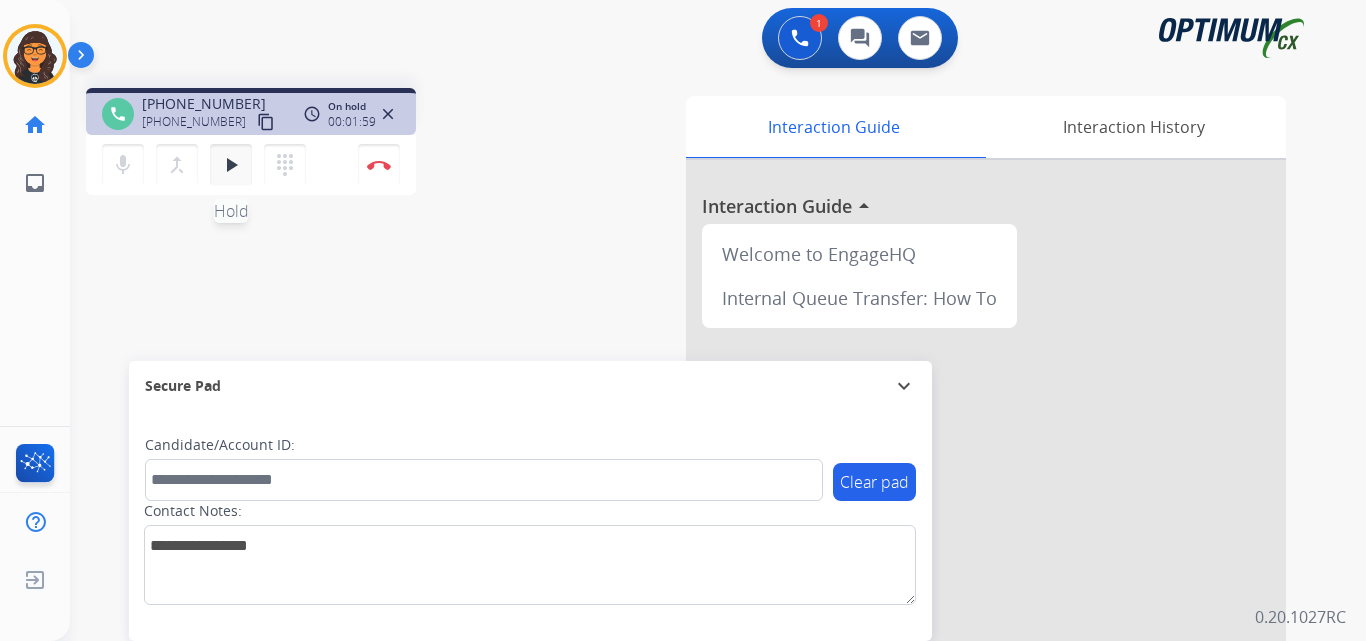 click on "play_arrow" at bounding box center (231, 165) 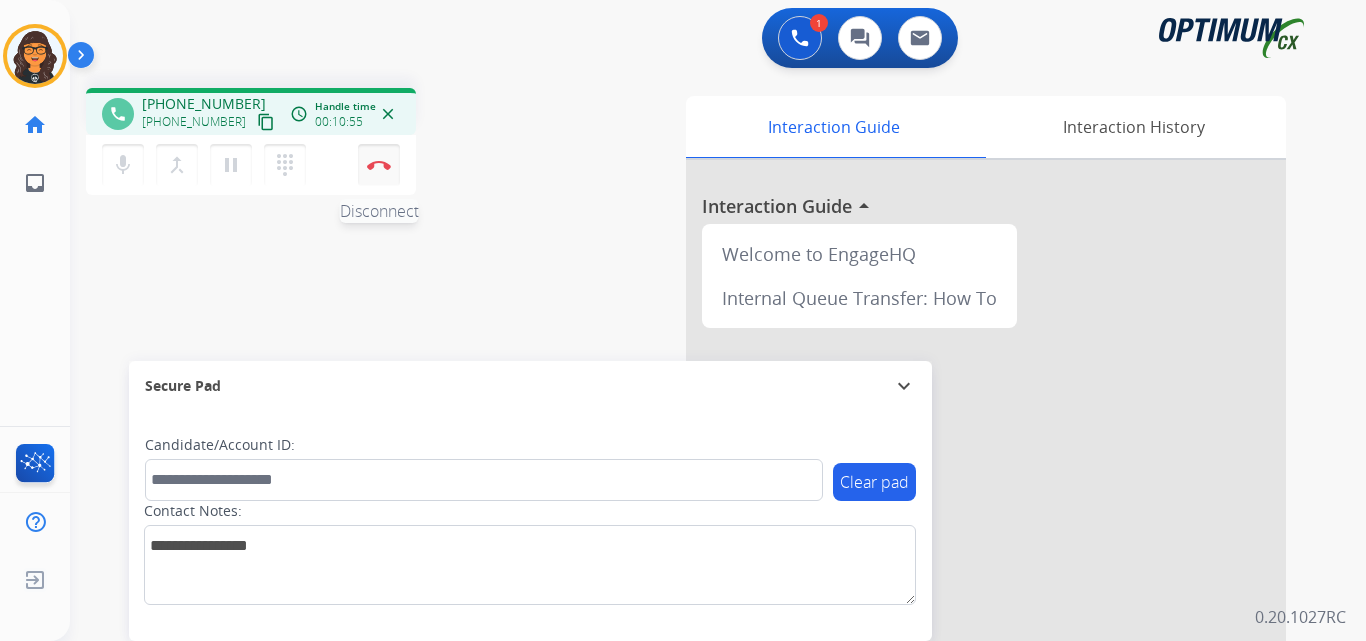 click at bounding box center (379, 165) 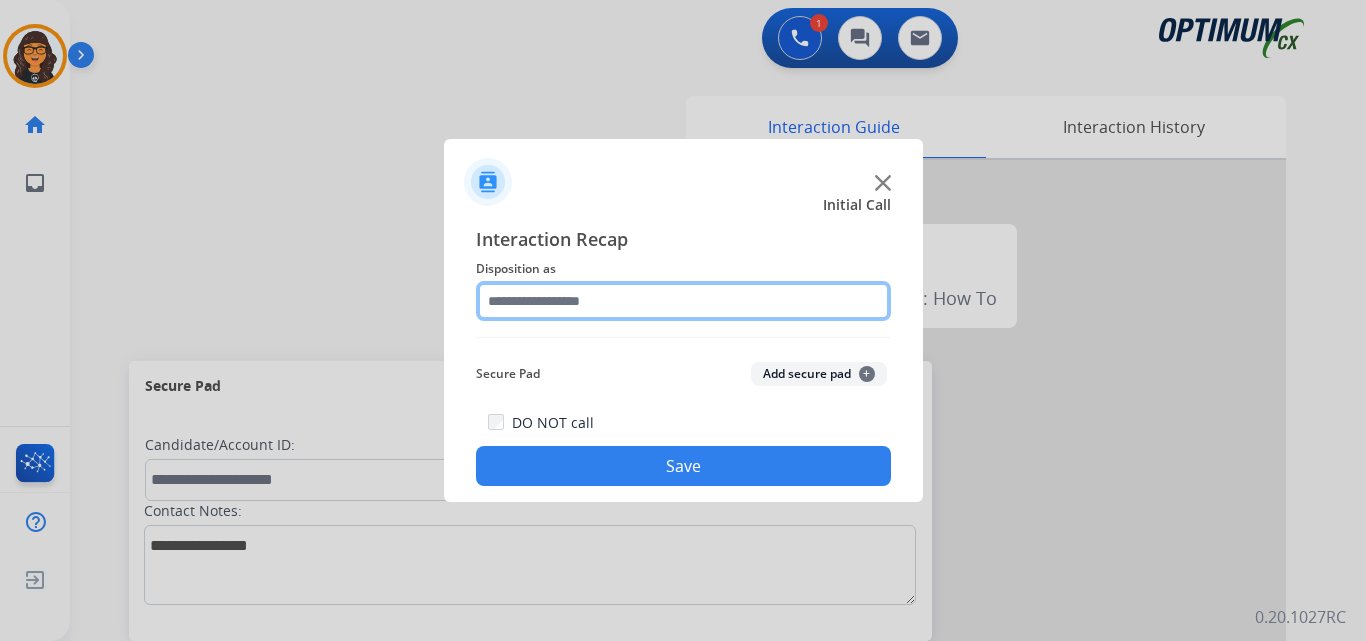 click 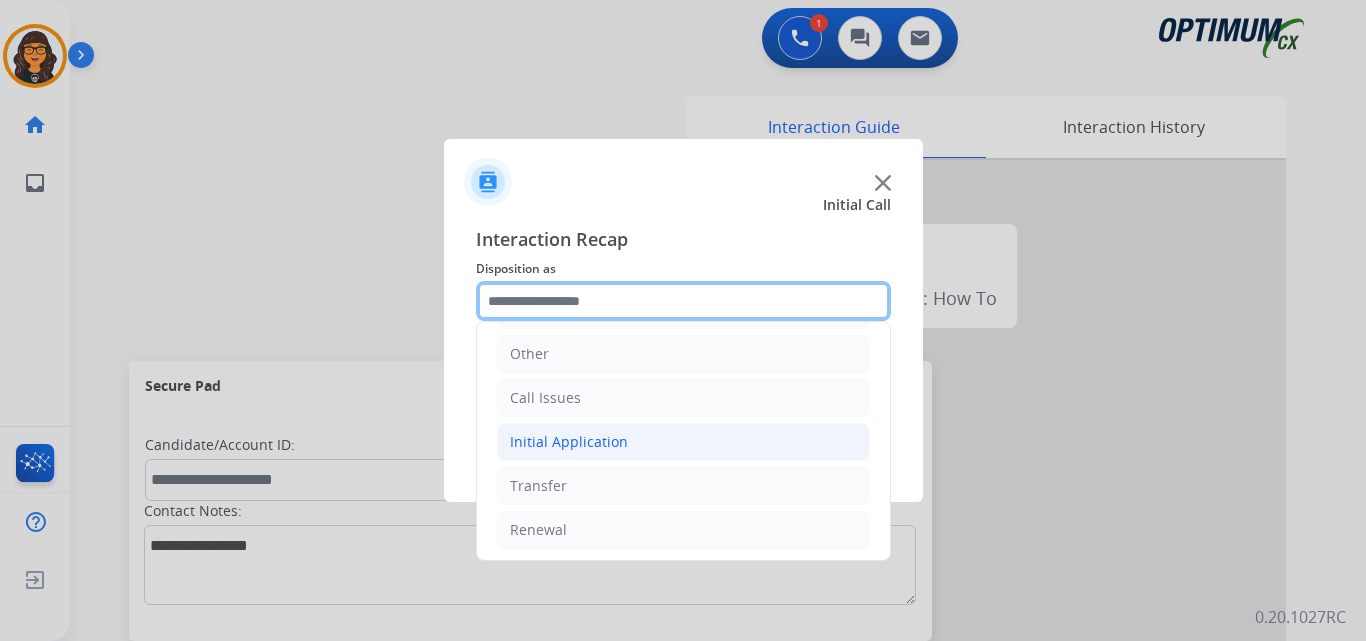 scroll, scrollTop: 136, scrollLeft: 0, axis: vertical 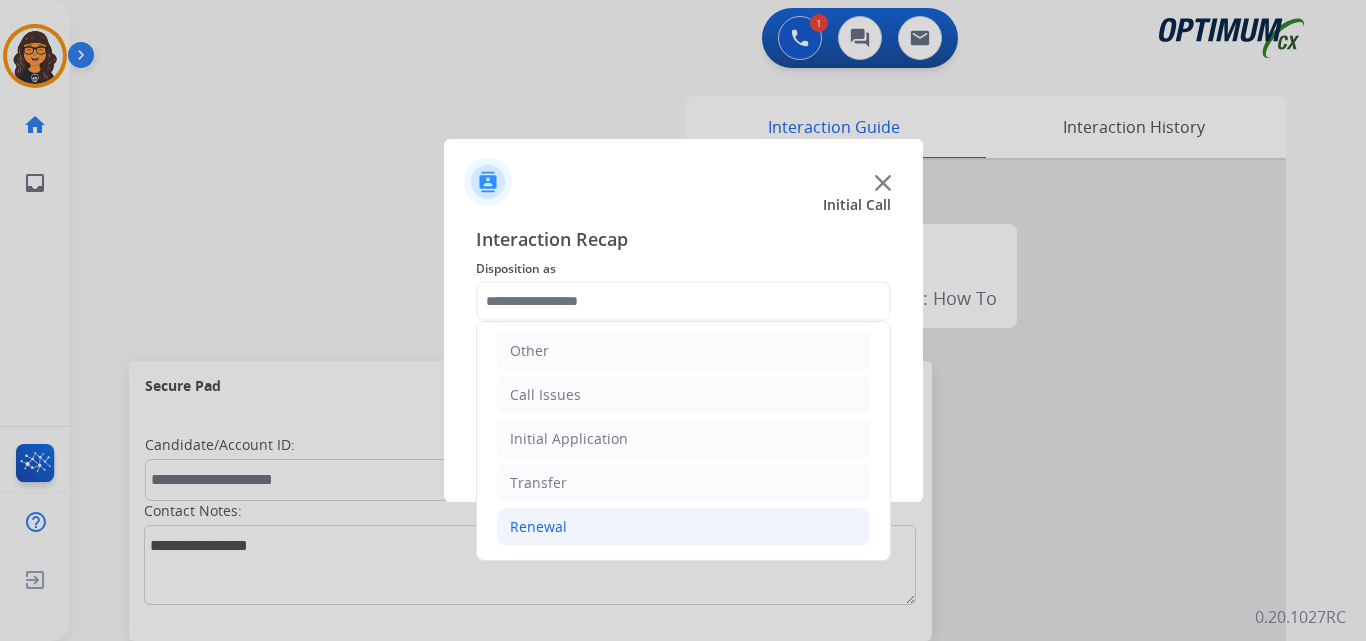 click on "Renewal" 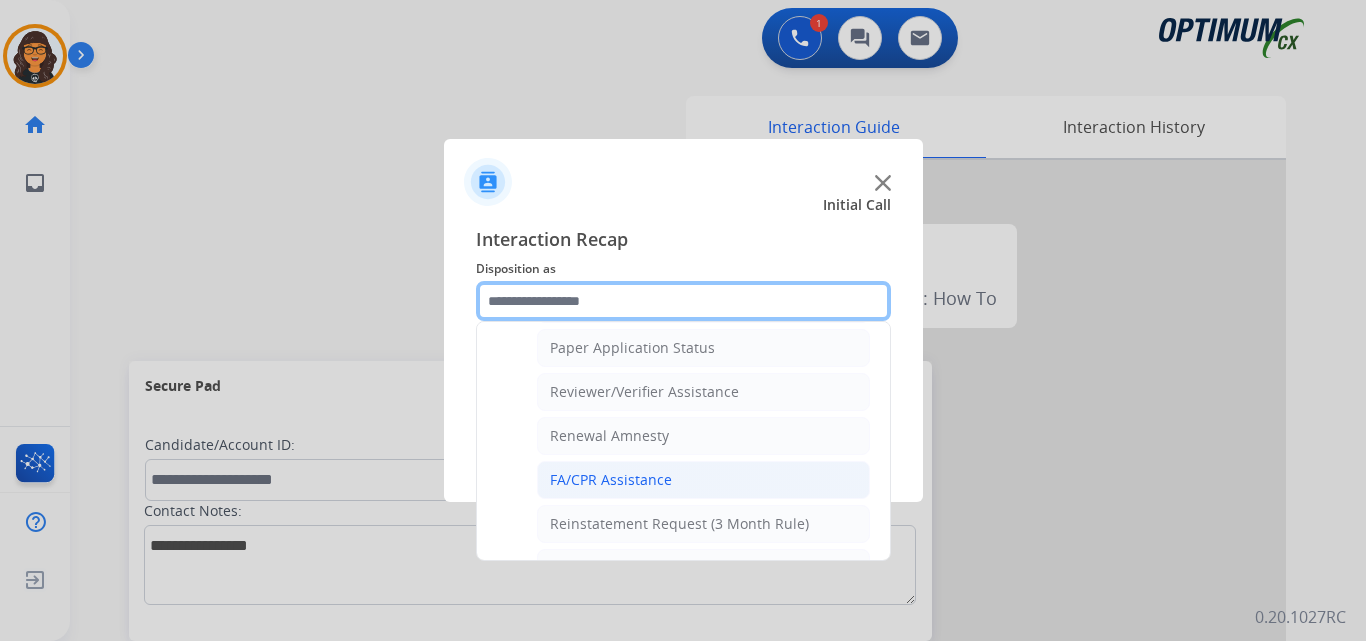 scroll, scrollTop: 736, scrollLeft: 0, axis: vertical 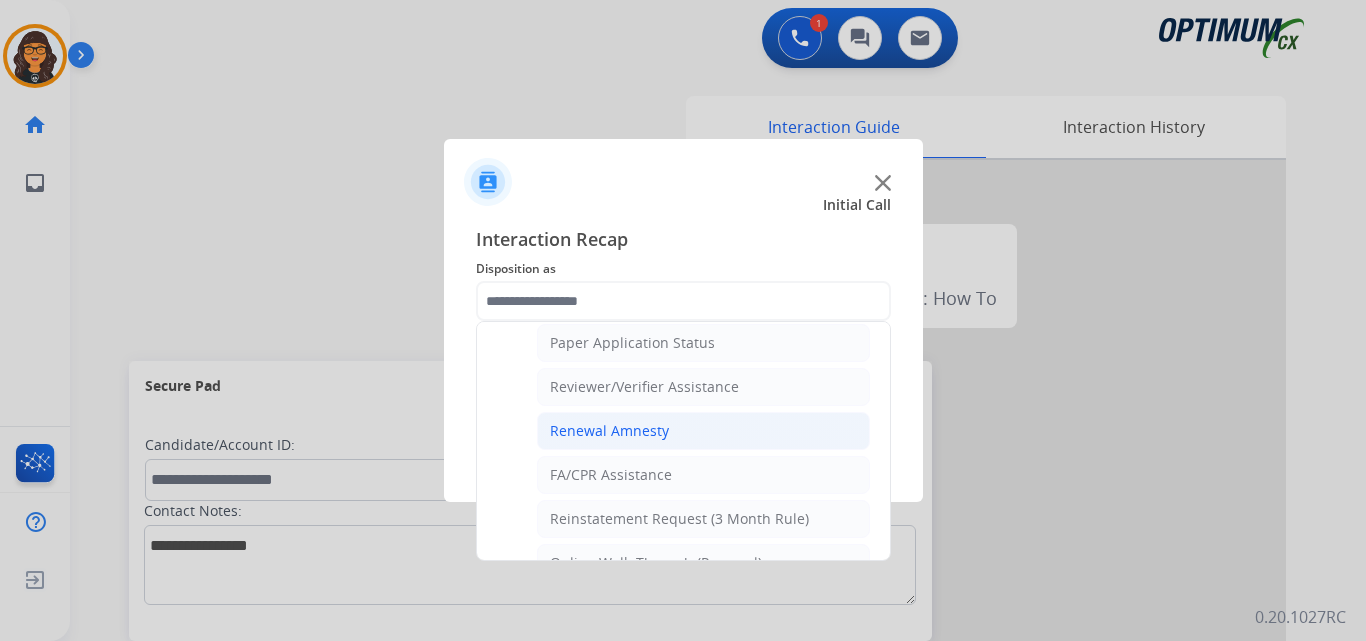 click on "Renewal Amnesty" 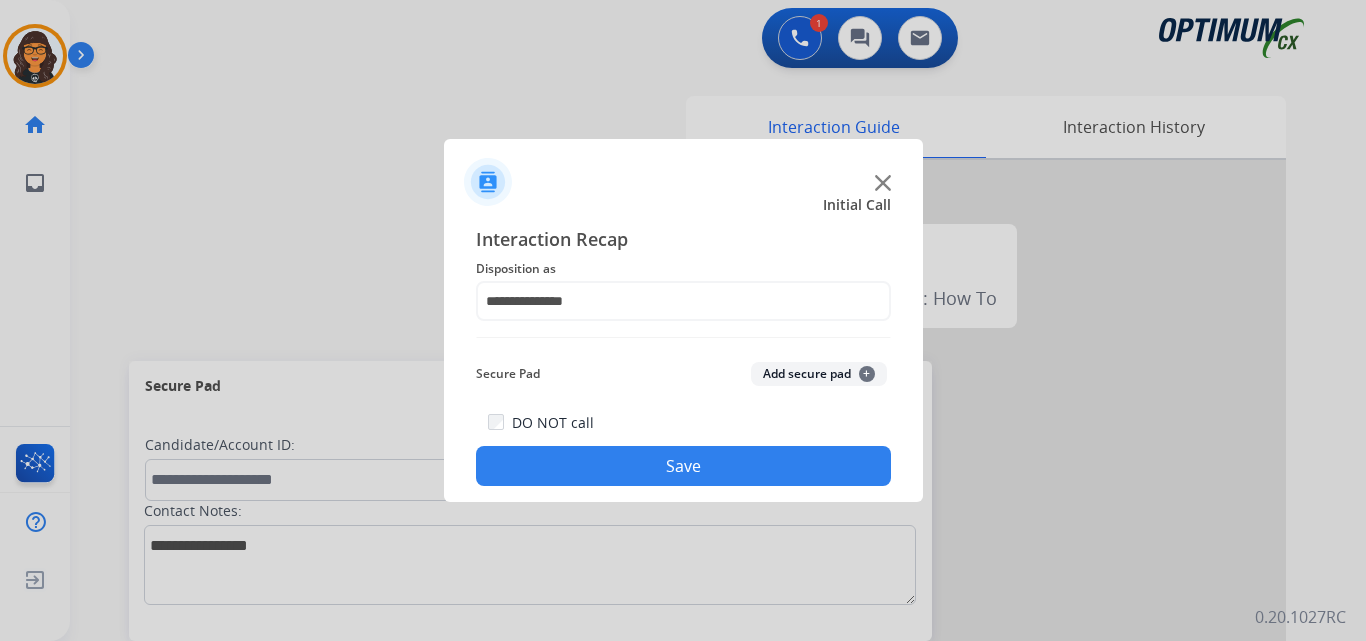 click on "Save" 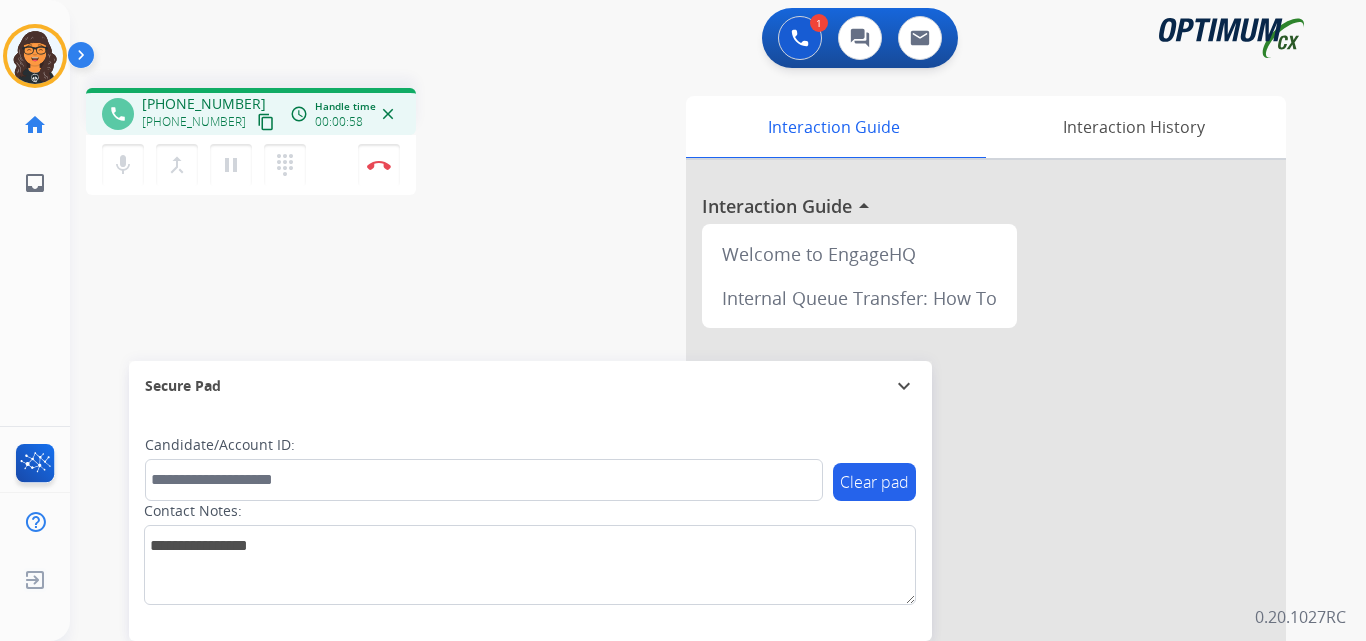 click on "content_copy" at bounding box center [266, 122] 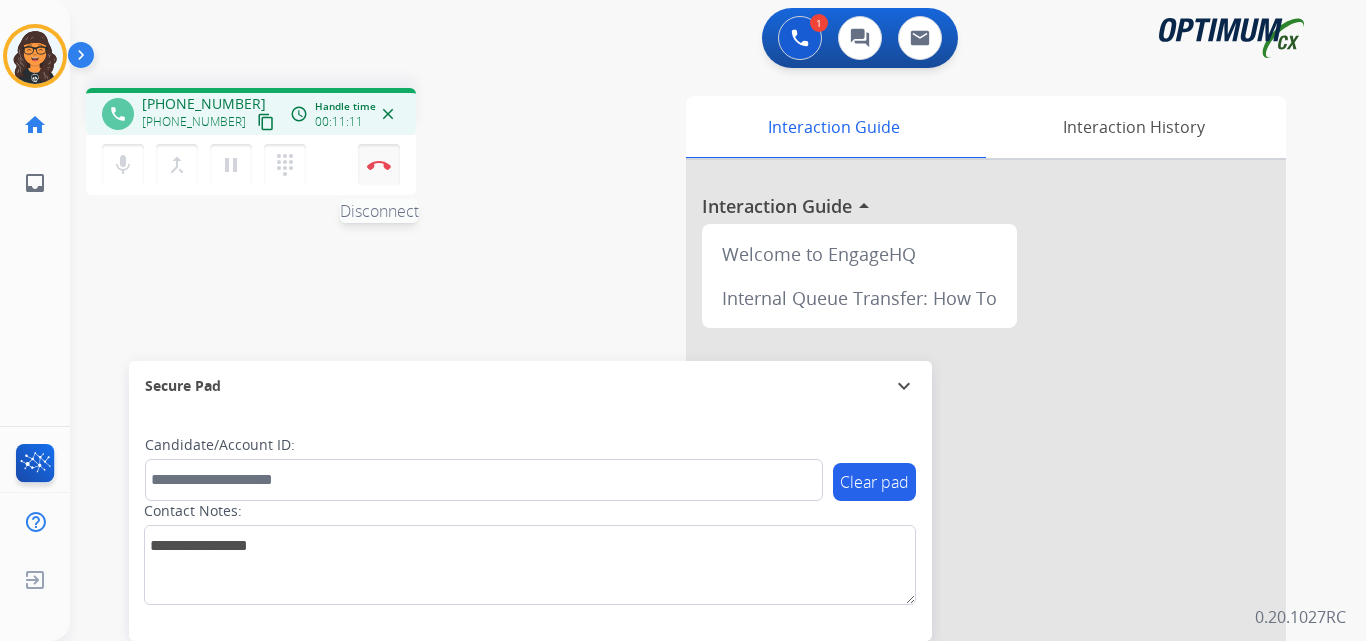 click at bounding box center (379, 165) 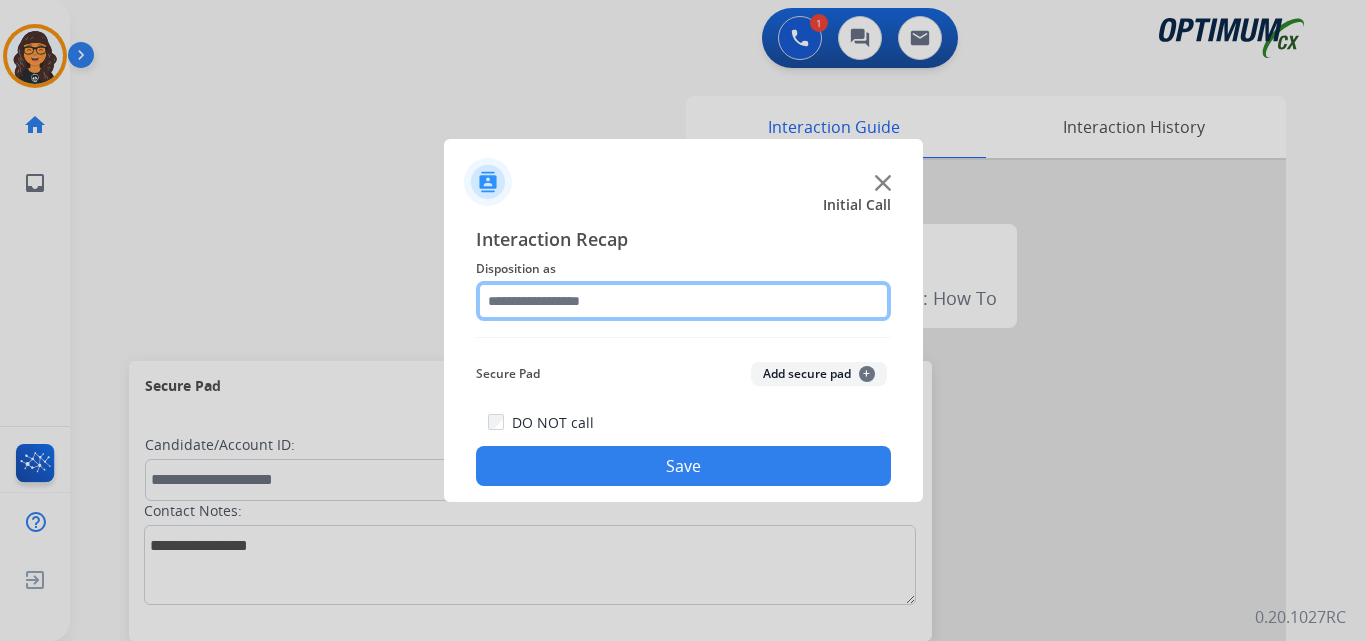 click 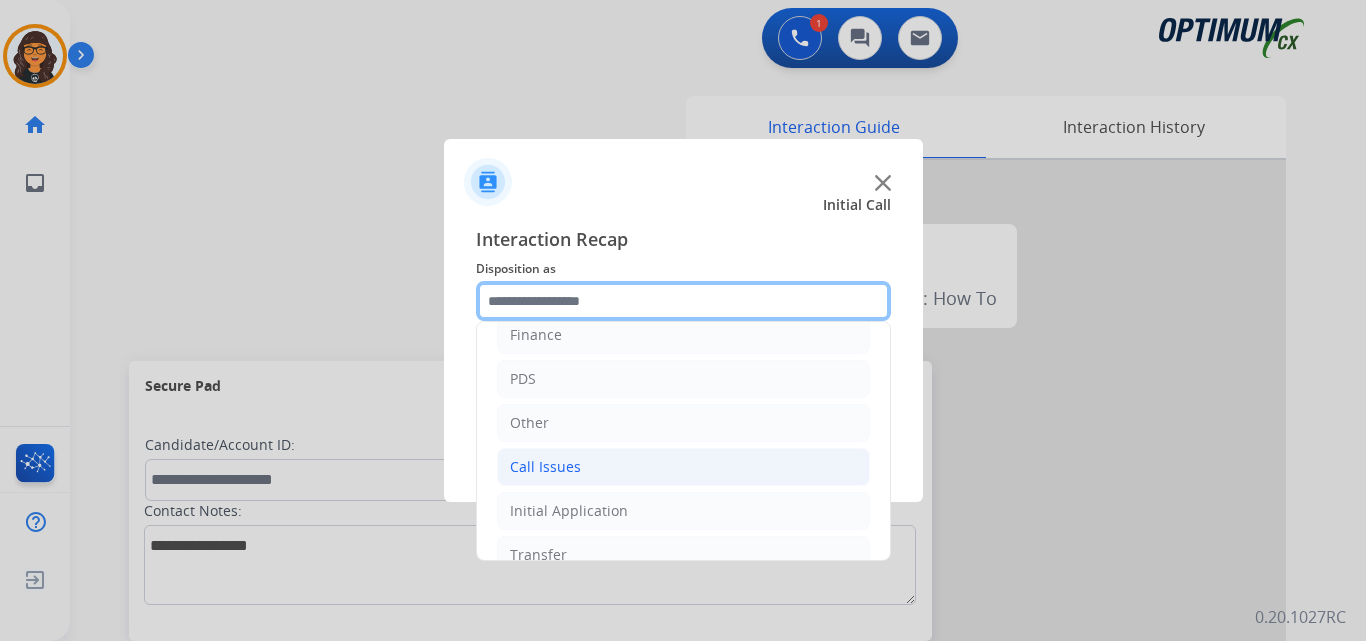 scroll, scrollTop: 100, scrollLeft: 0, axis: vertical 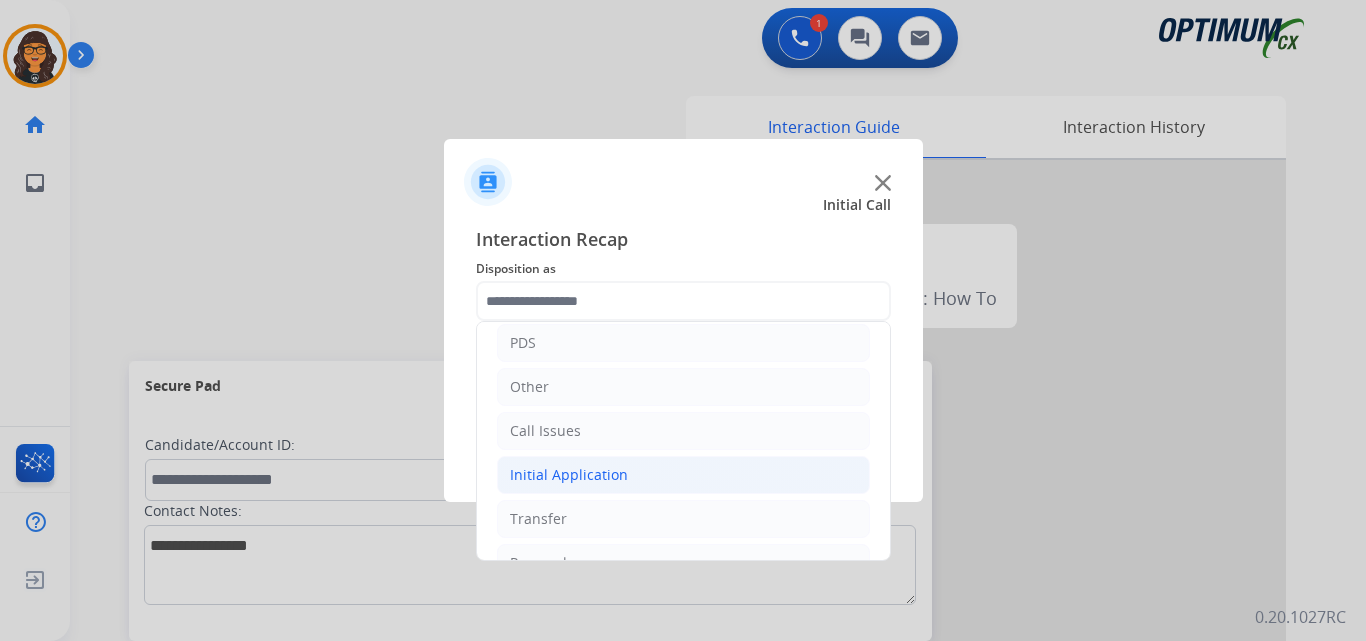 drag, startPoint x: 570, startPoint y: 468, endPoint x: 579, endPoint y: 462, distance: 10.816654 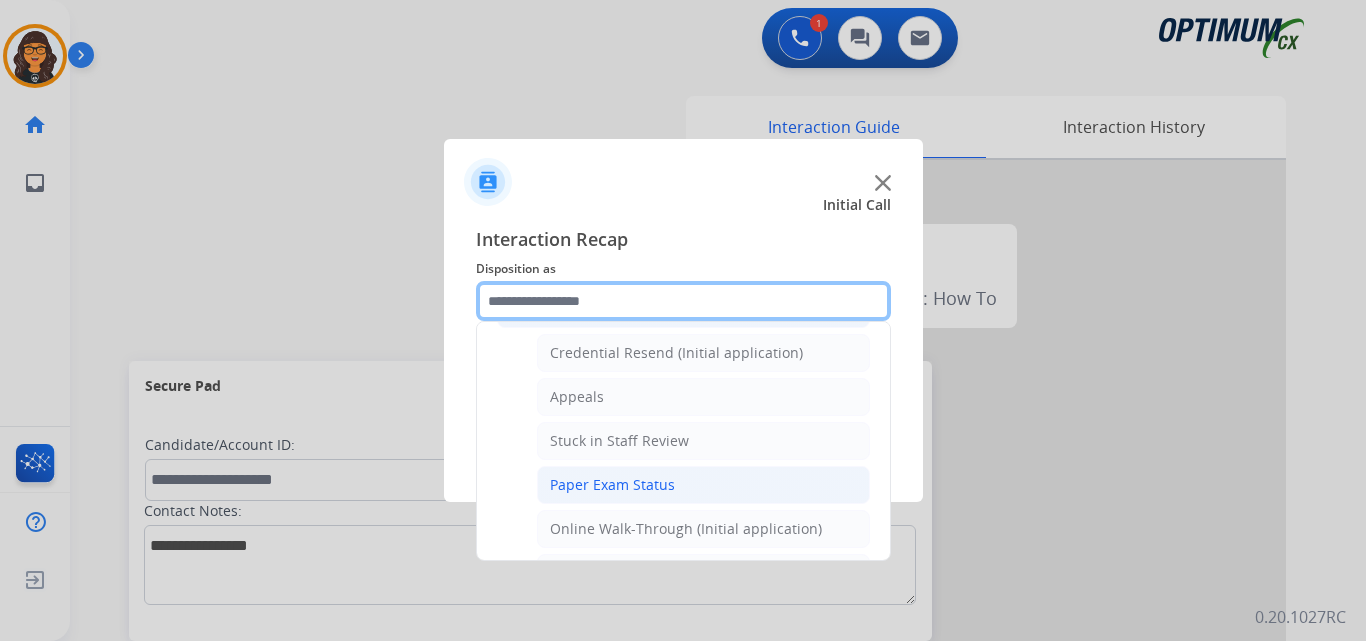 scroll, scrollTop: 300, scrollLeft: 0, axis: vertical 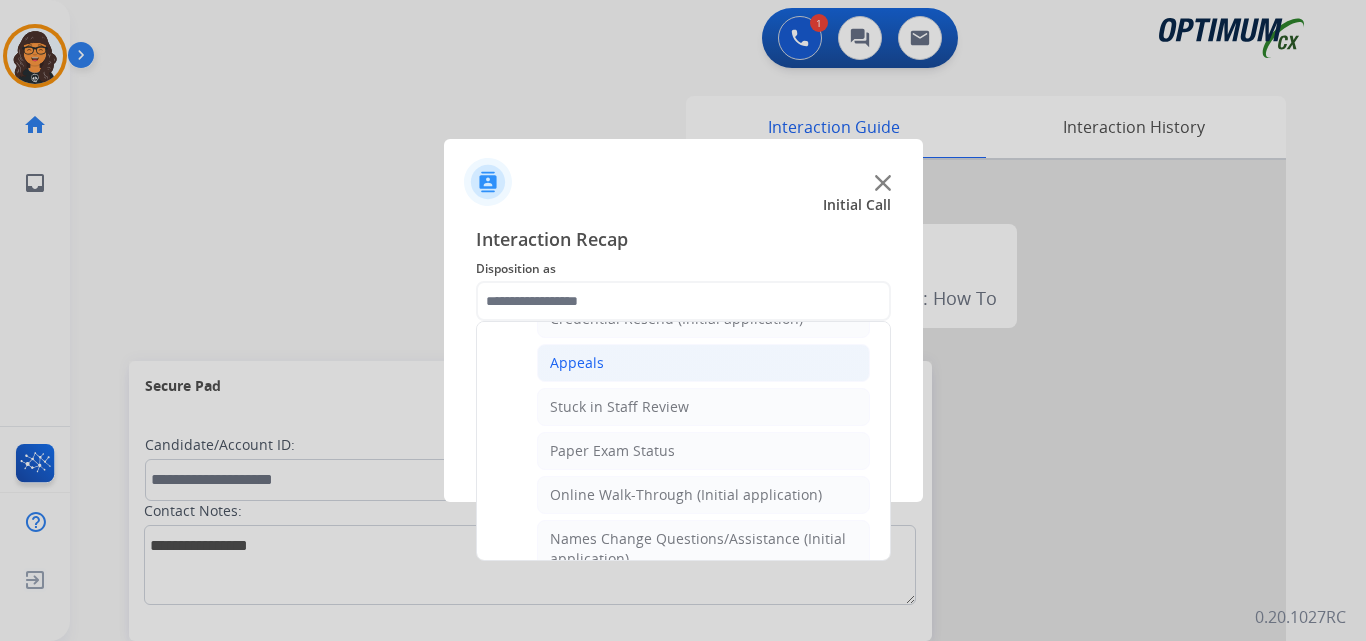 click on "Appeals" 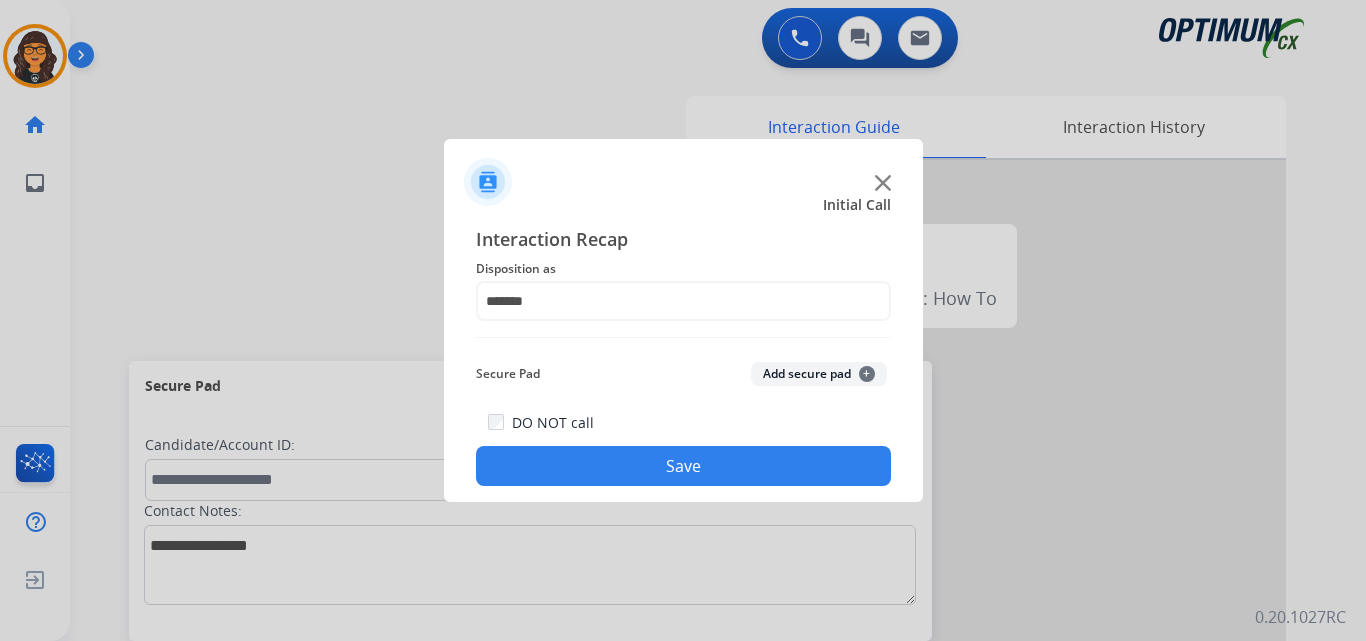 click on "DO NOT call  Save" 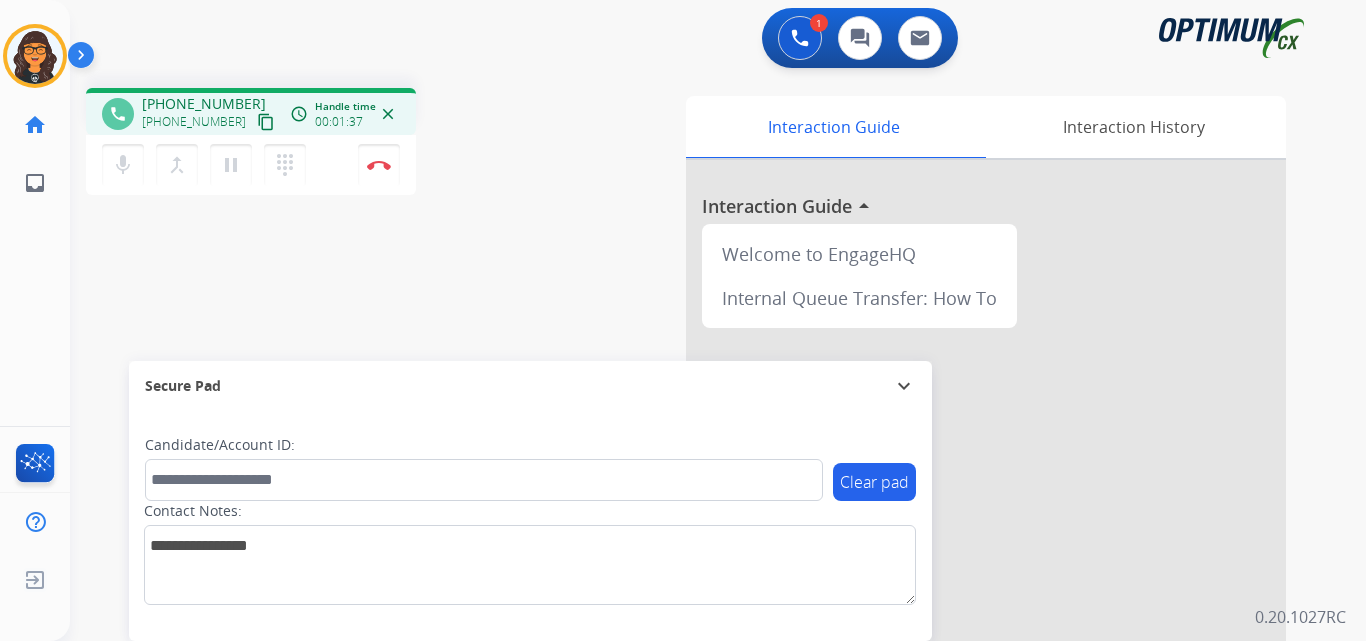 click on "content_copy" at bounding box center (266, 122) 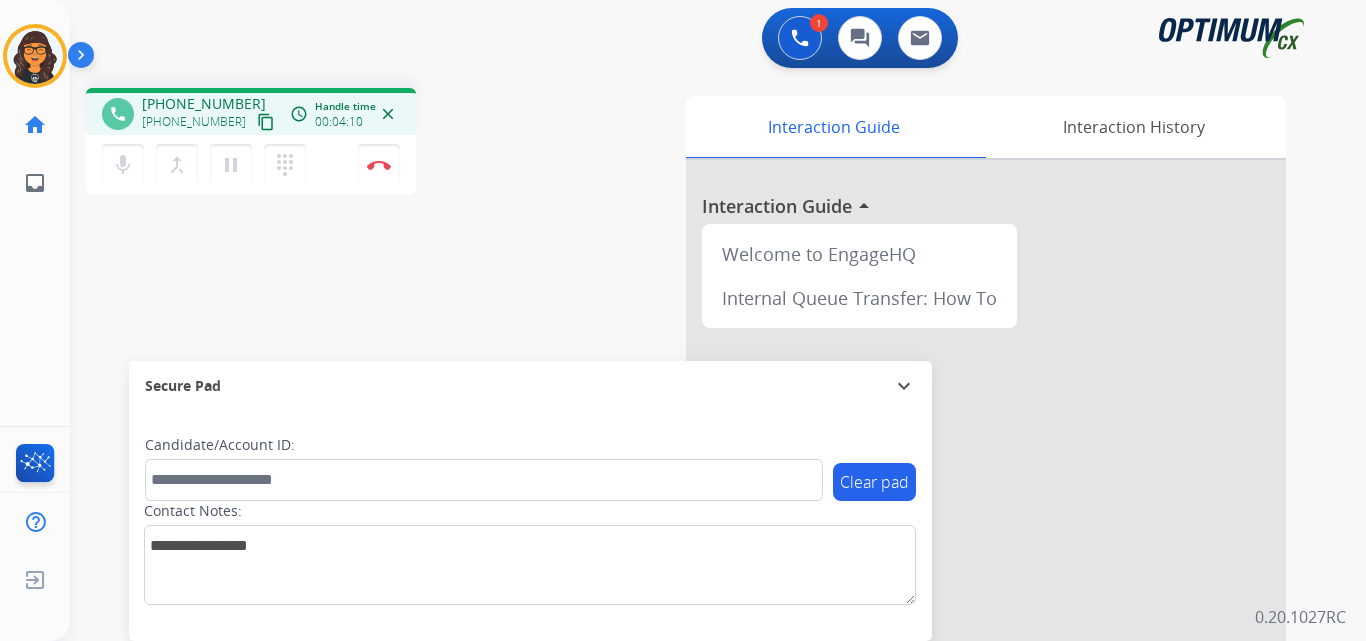 click on "content_copy" at bounding box center [266, 122] 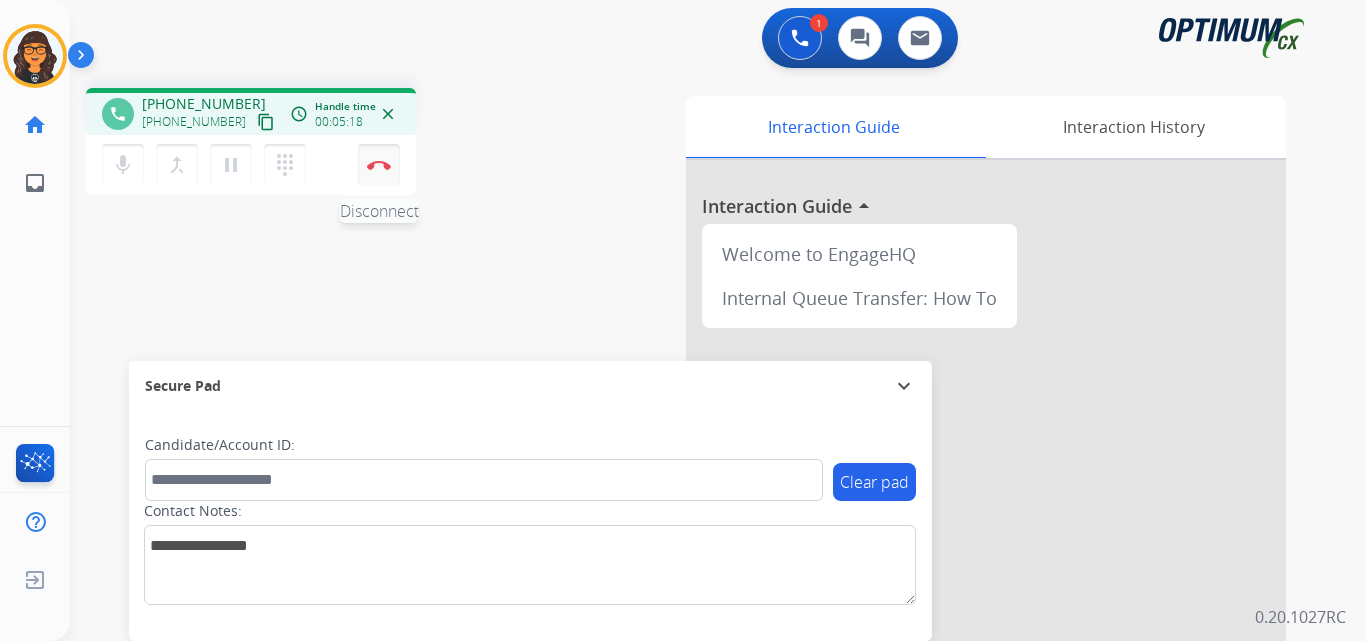 click at bounding box center [379, 165] 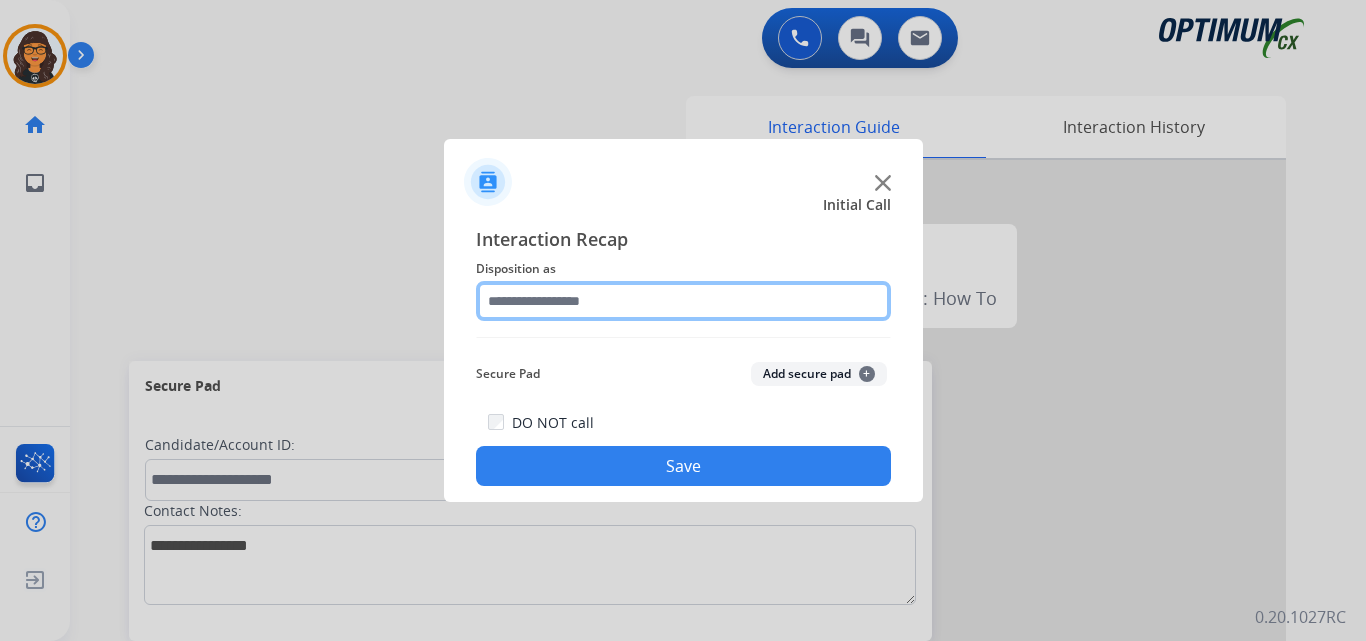 click 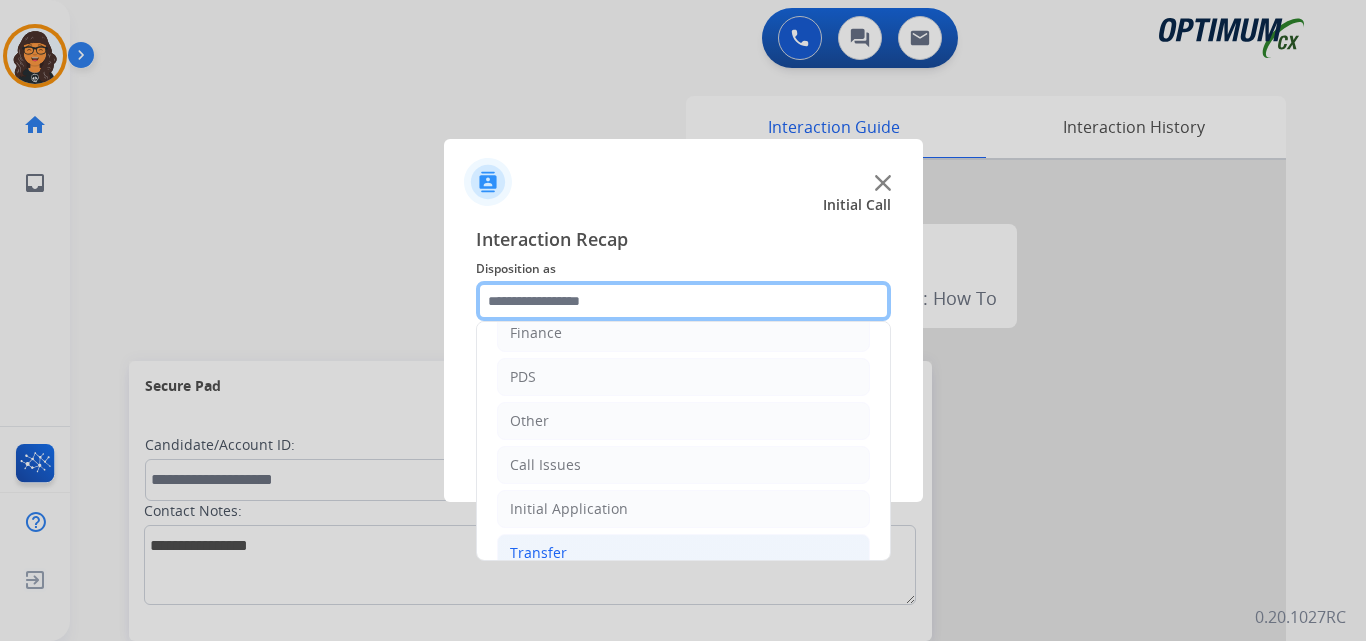 scroll, scrollTop: 136, scrollLeft: 0, axis: vertical 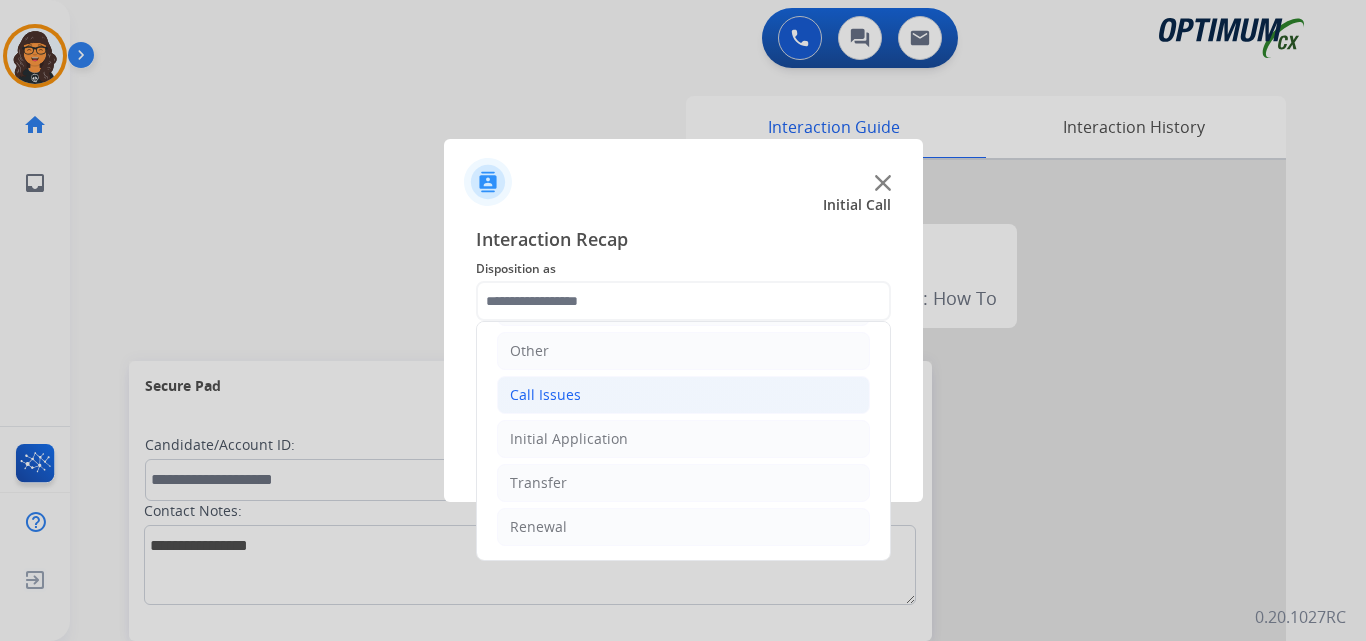 click on "Call Issues" 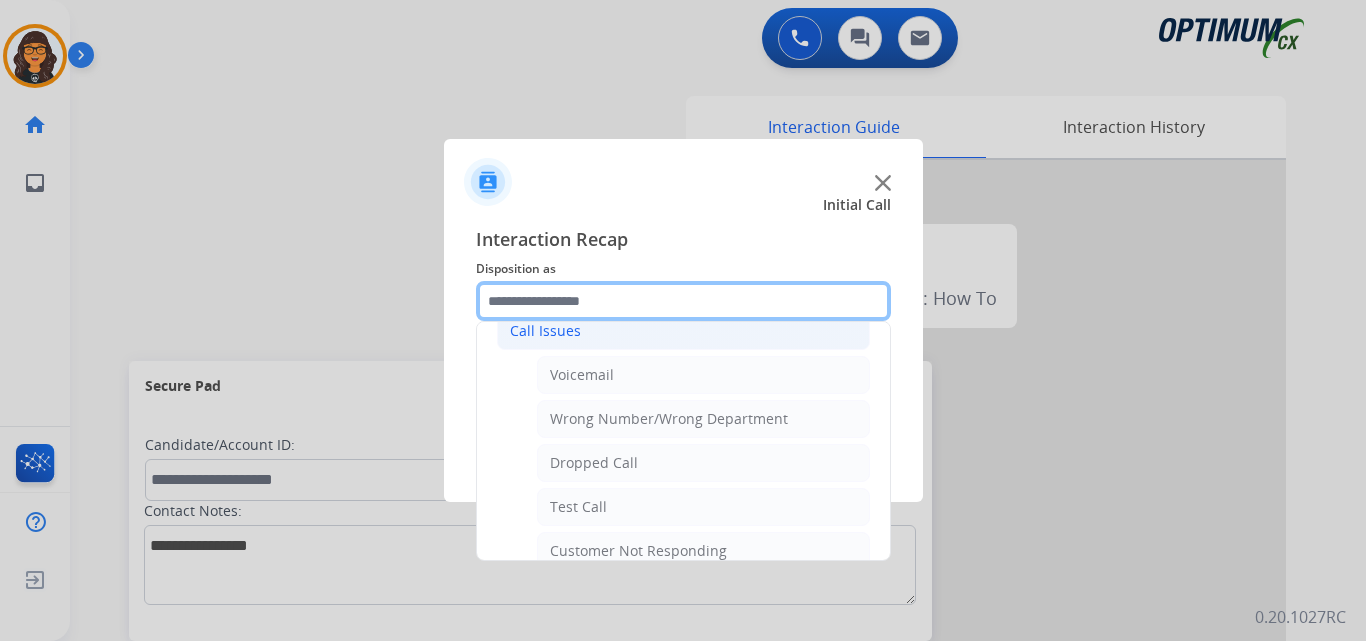 scroll, scrollTop: 236, scrollLeft: 0, axis: vertical 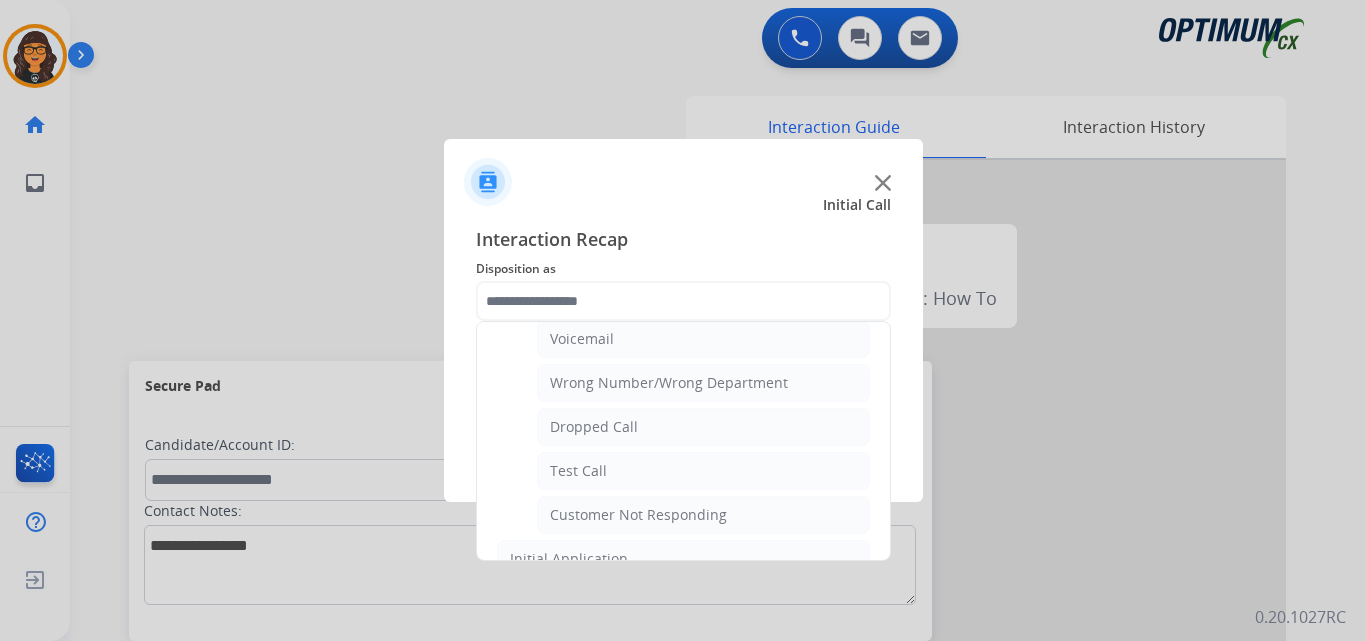 click on "Wrong Number/Wrong Department" 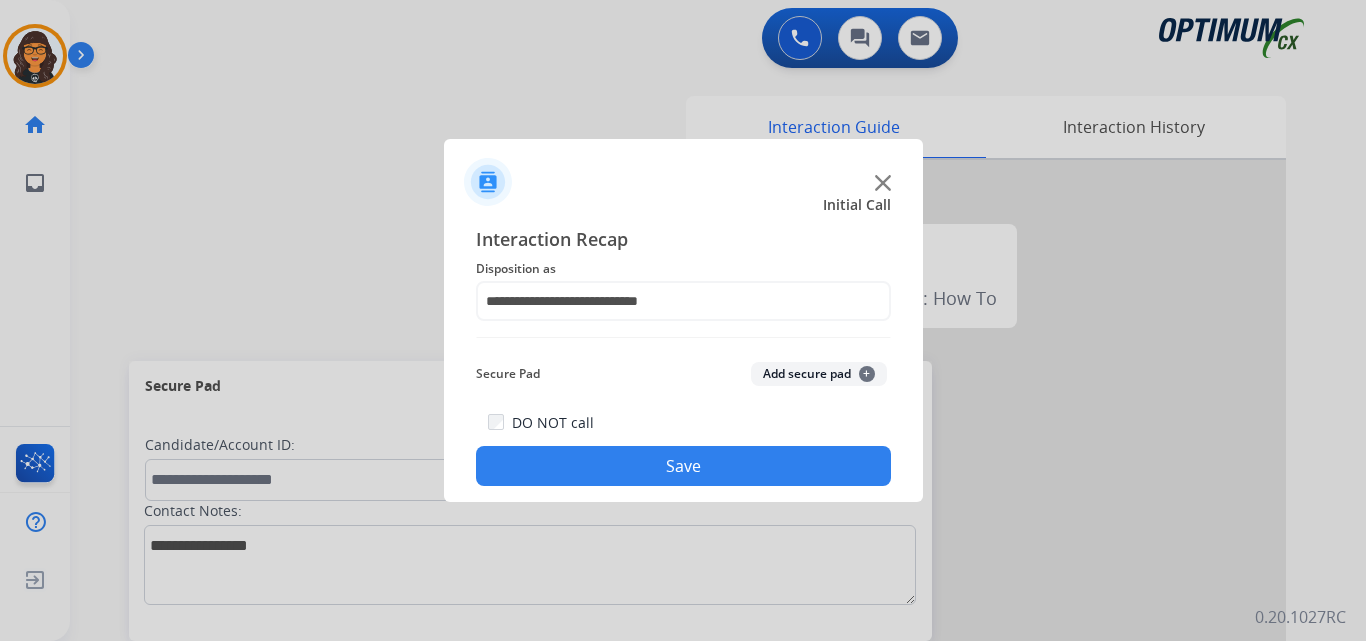 drag, startPoint x: 647, startPoint y: 456, endPoint x: 475, endPoint y: 313, distance: 223.68057 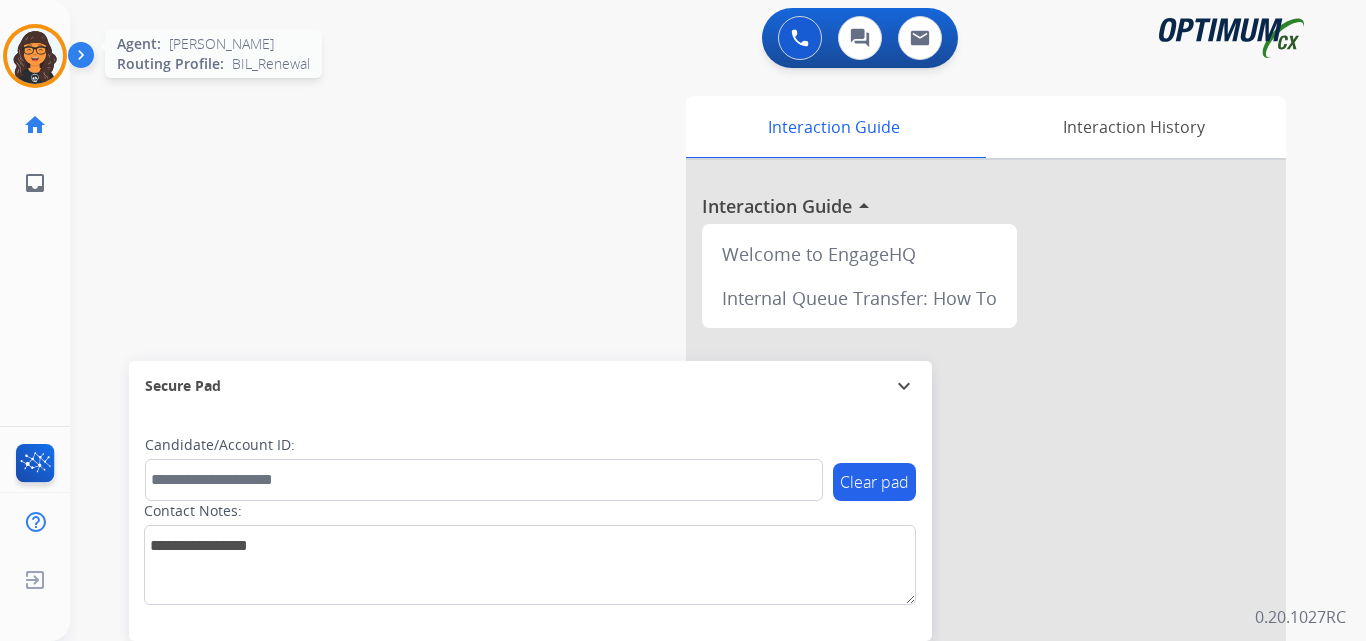 click at bounding box center [35, 56] 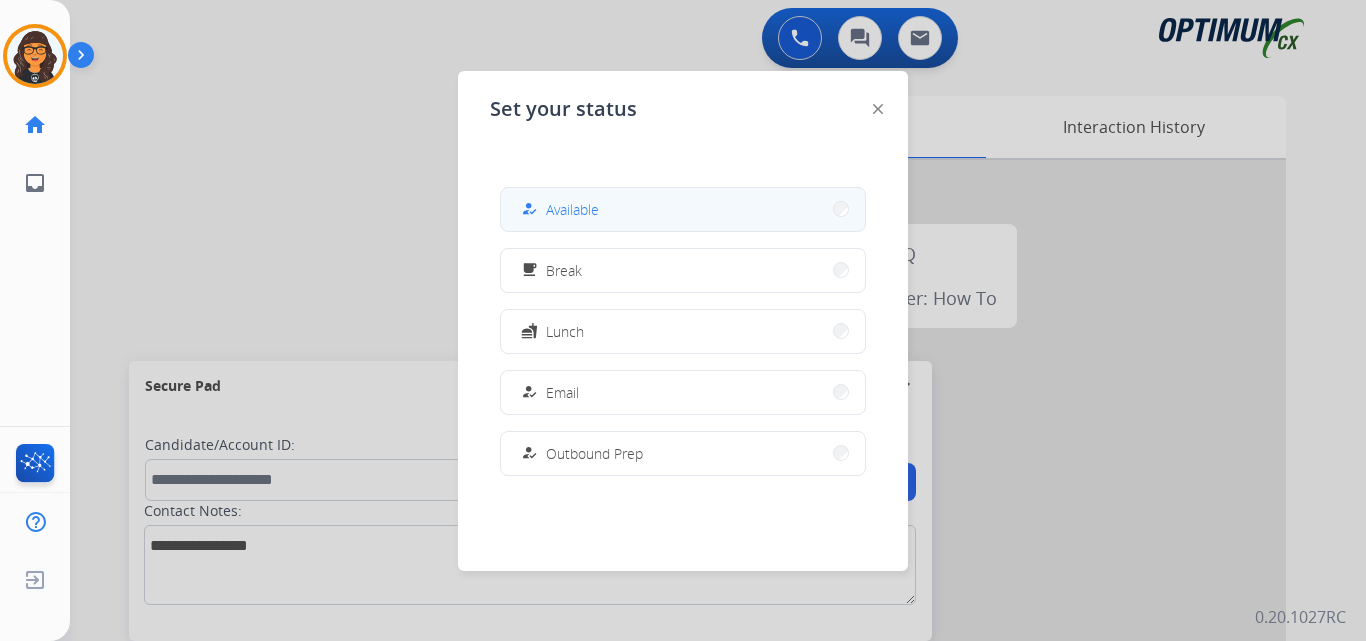 click on "Available" at bounding box center (572, 209) 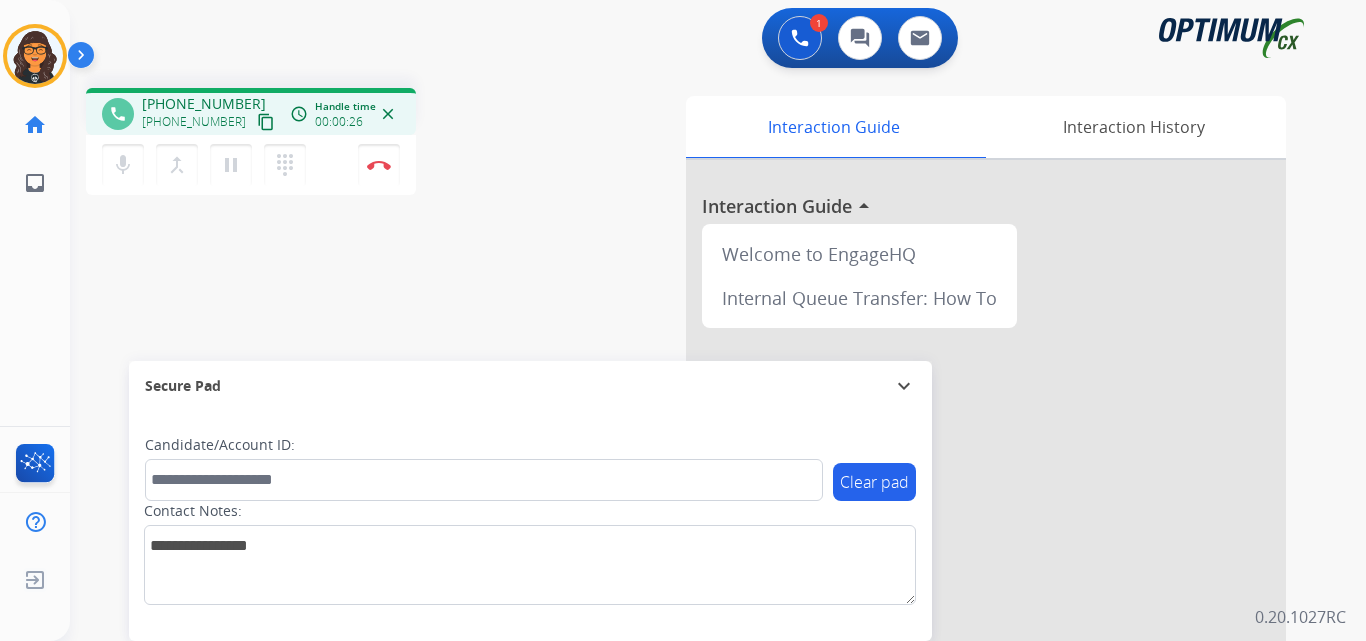 click on "content_copy" at bounding box center (266, 122) 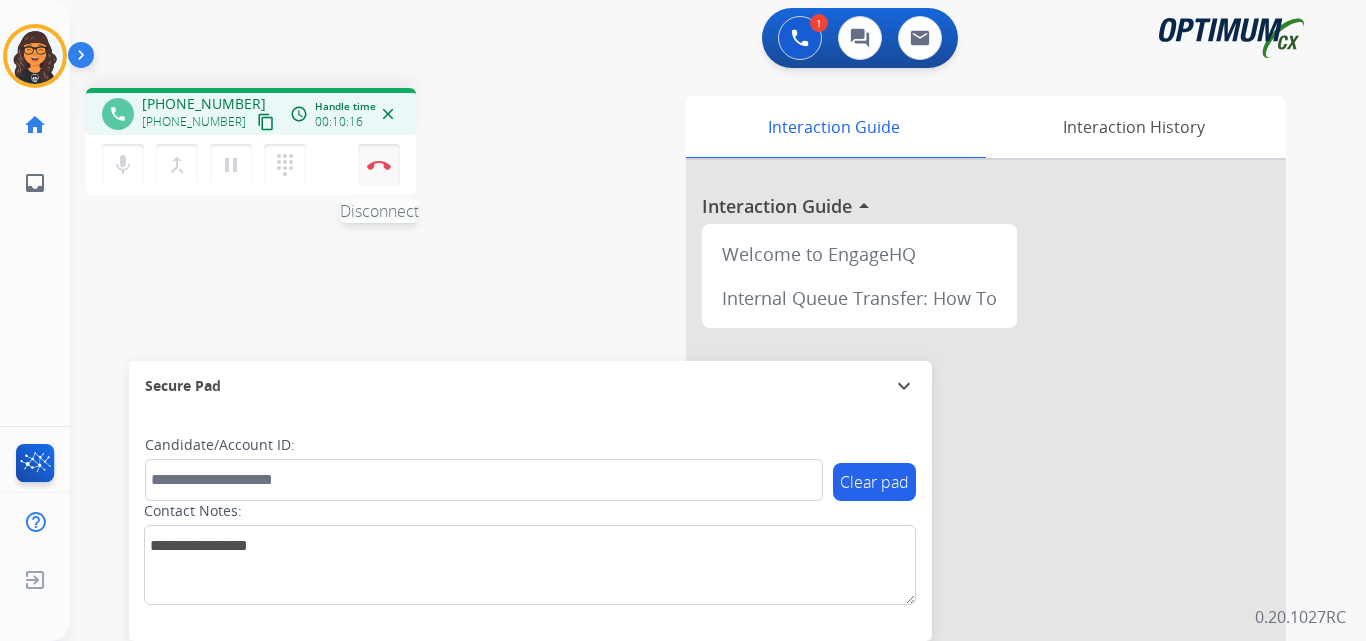 click at bounding box center (379, 165) 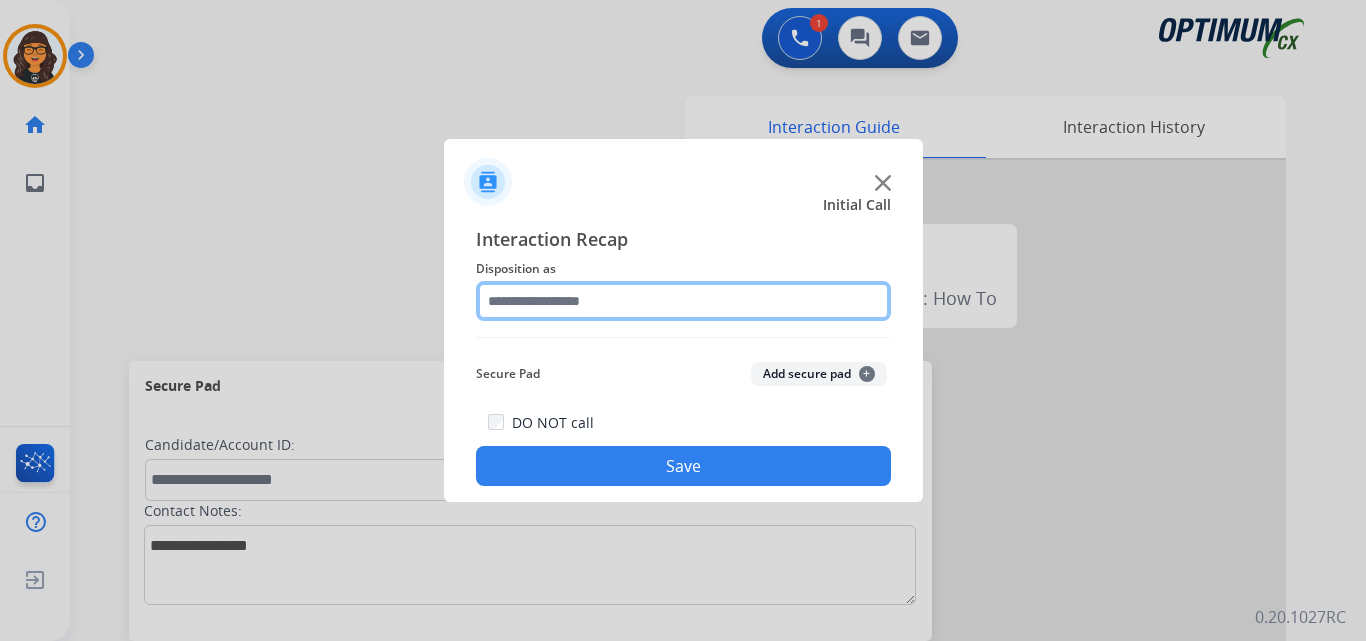 click 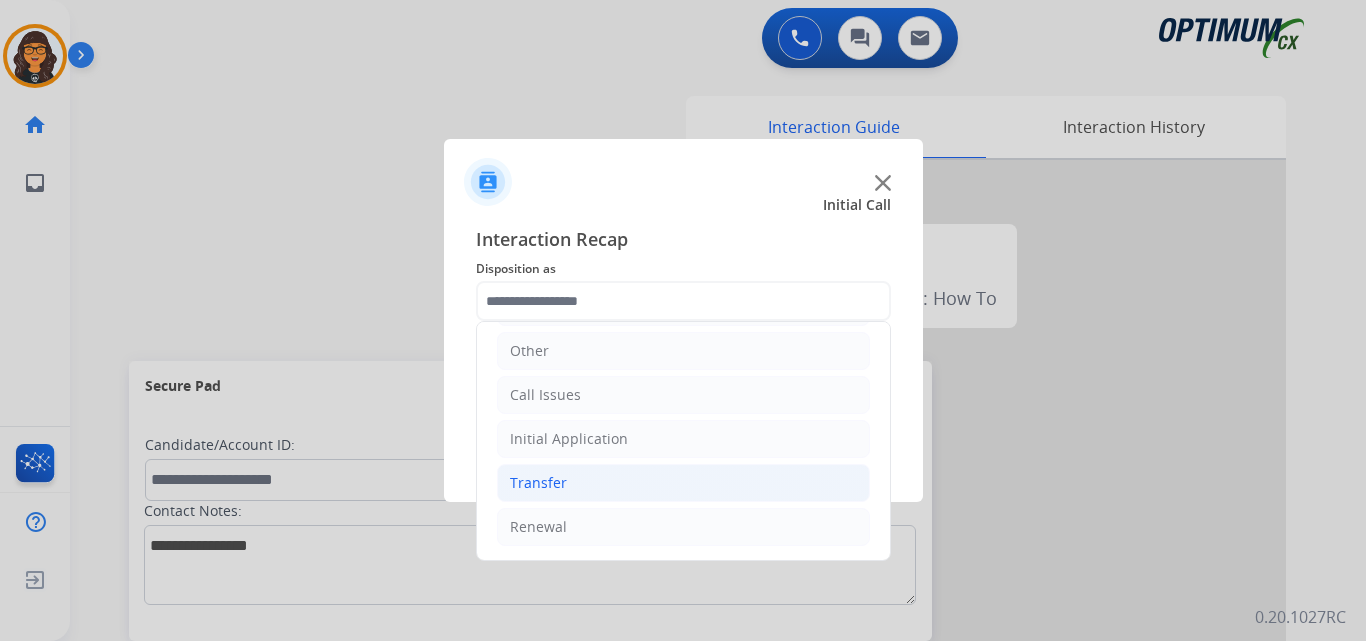drag, startPoint x: 548, startPoint y: 529, endPoint x: 619, endPoint y: 485, distance: 83.528435 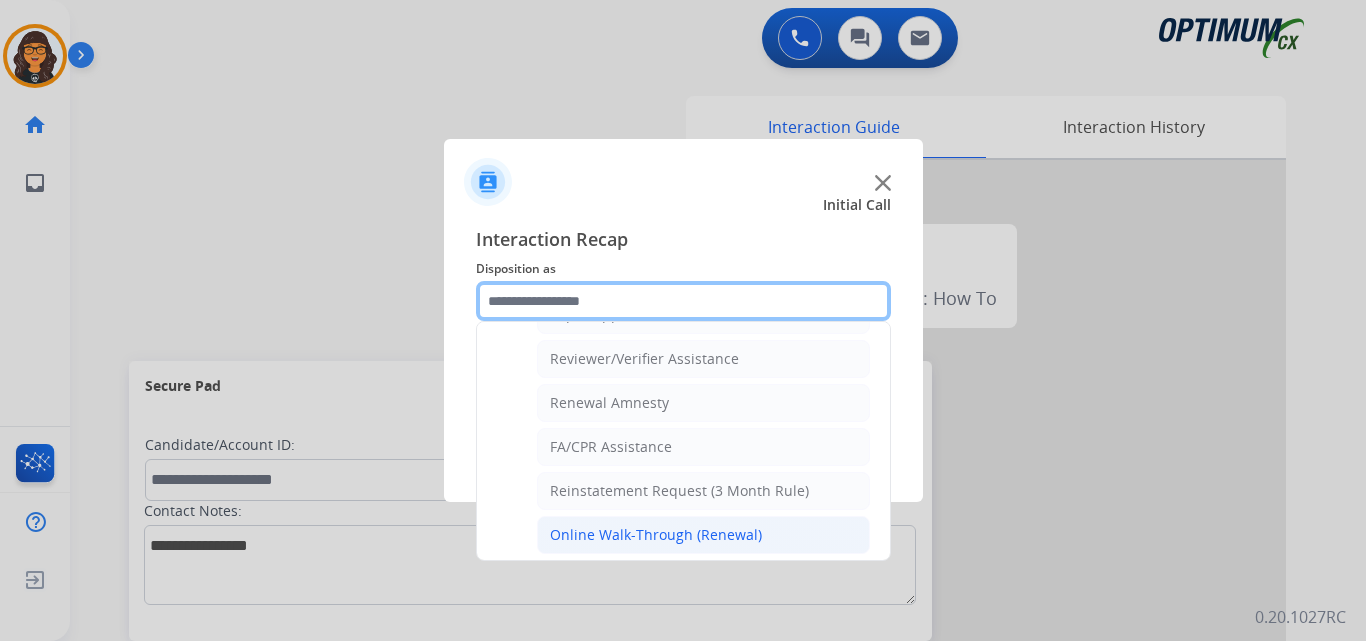 scroll, scrollTop: 772, scrollLeft: 0, axis: vertical 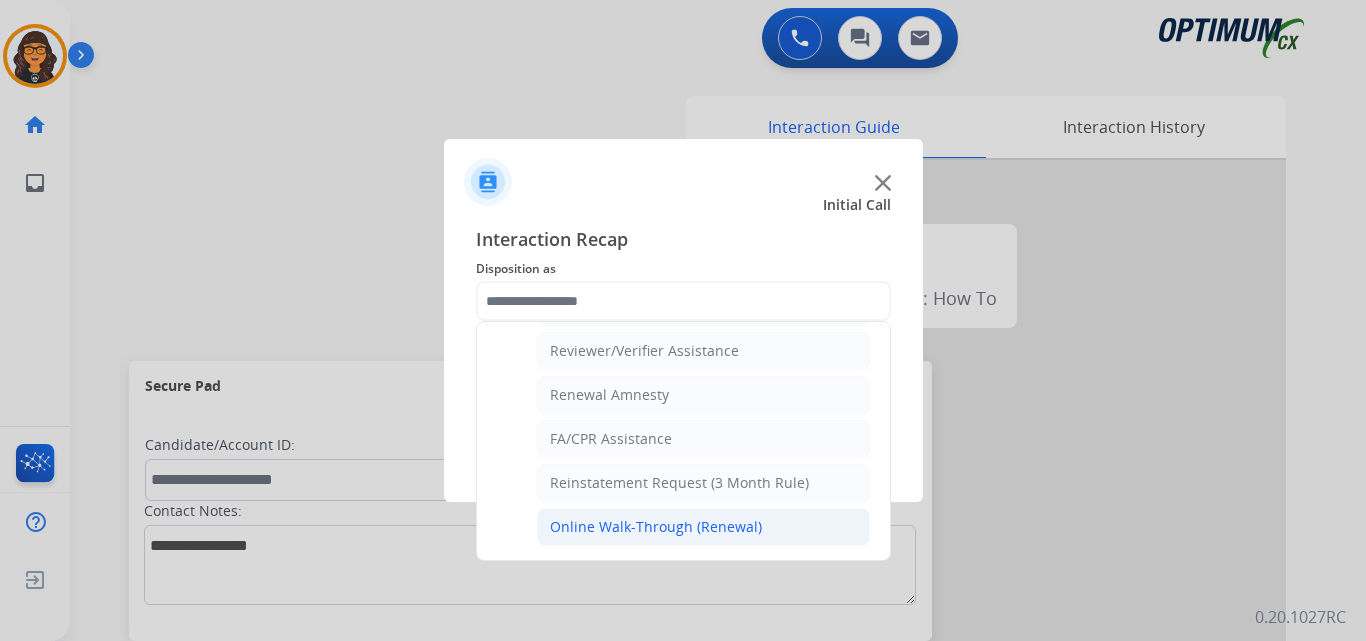 click on "Online Walk-Through (Renewal)" 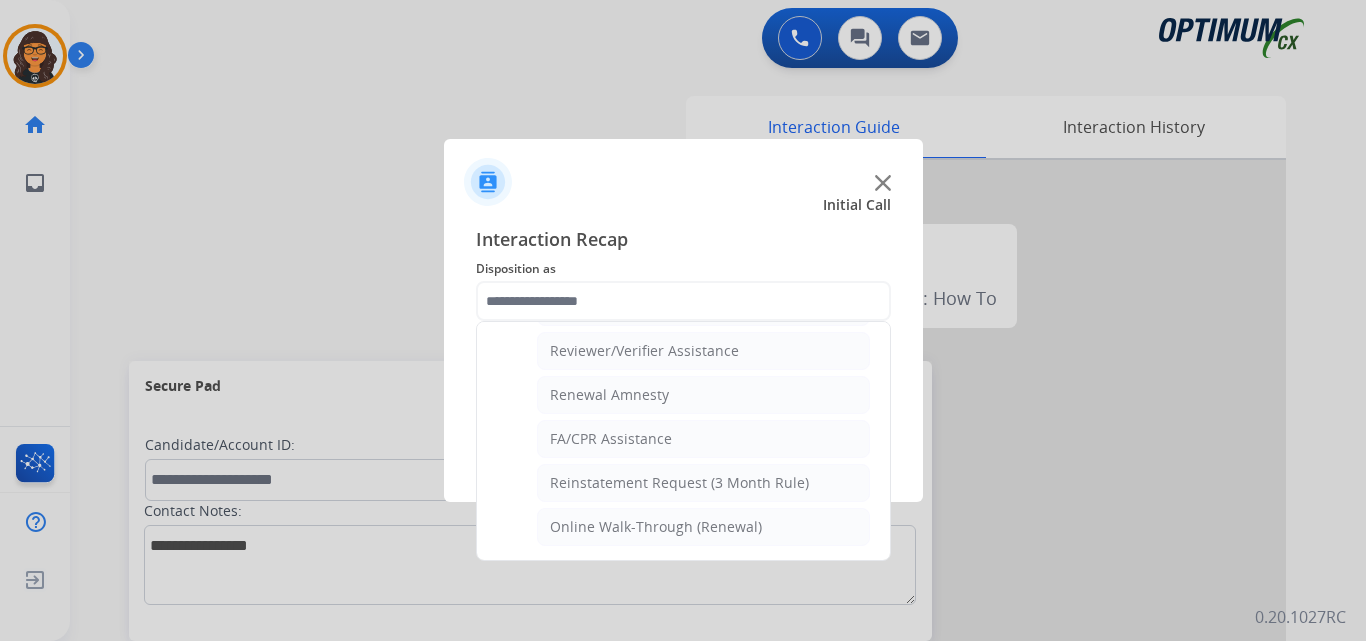 type on "**********" 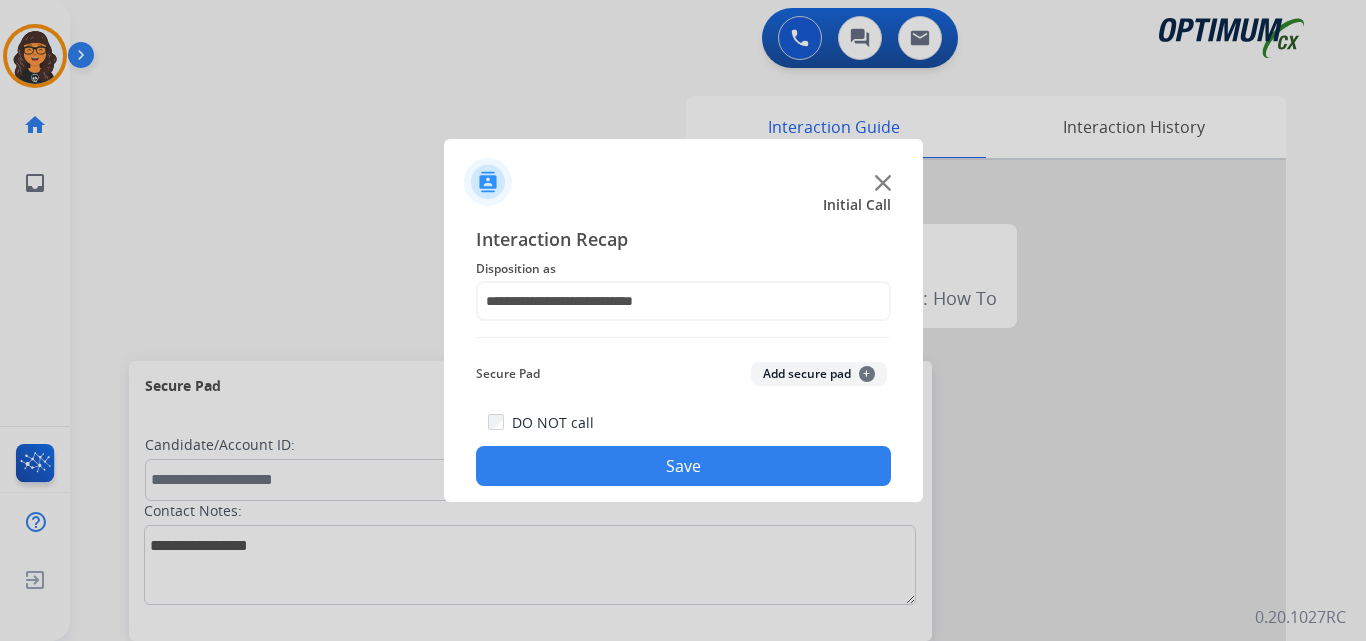 click on "Save" 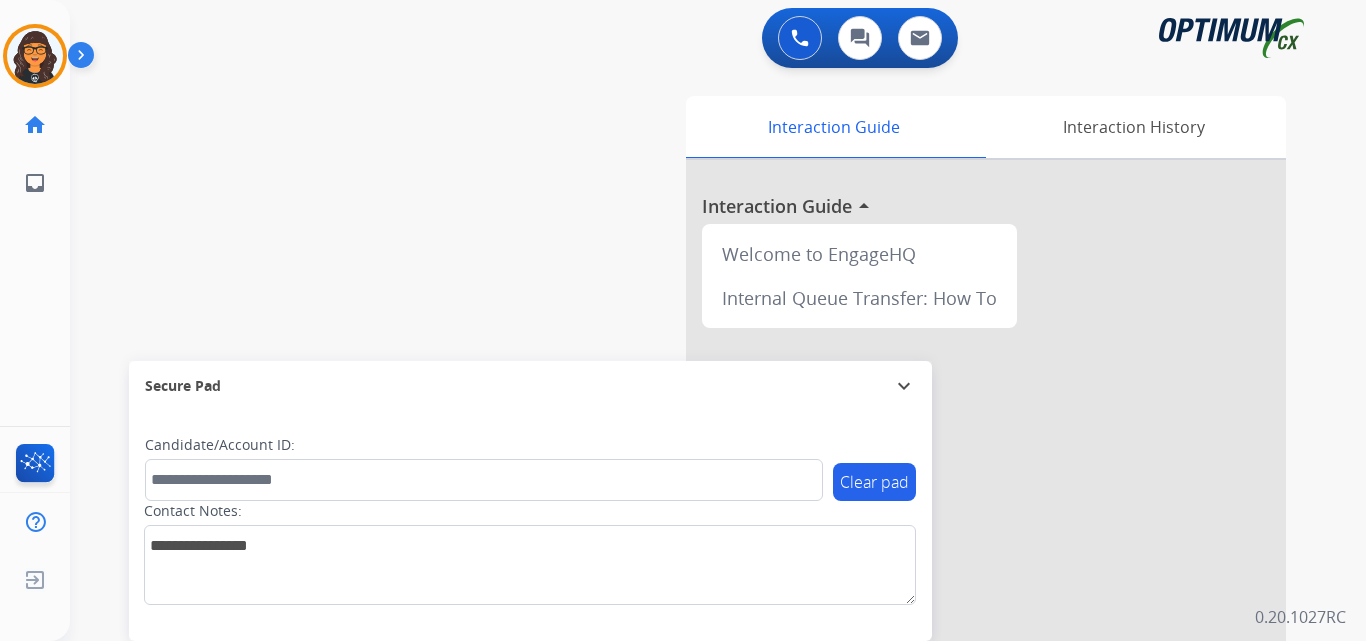 drag, startPoint x: 29, startPoint y: 36, endPoint x: 84, endPoint y: 59, distance: 59.615433 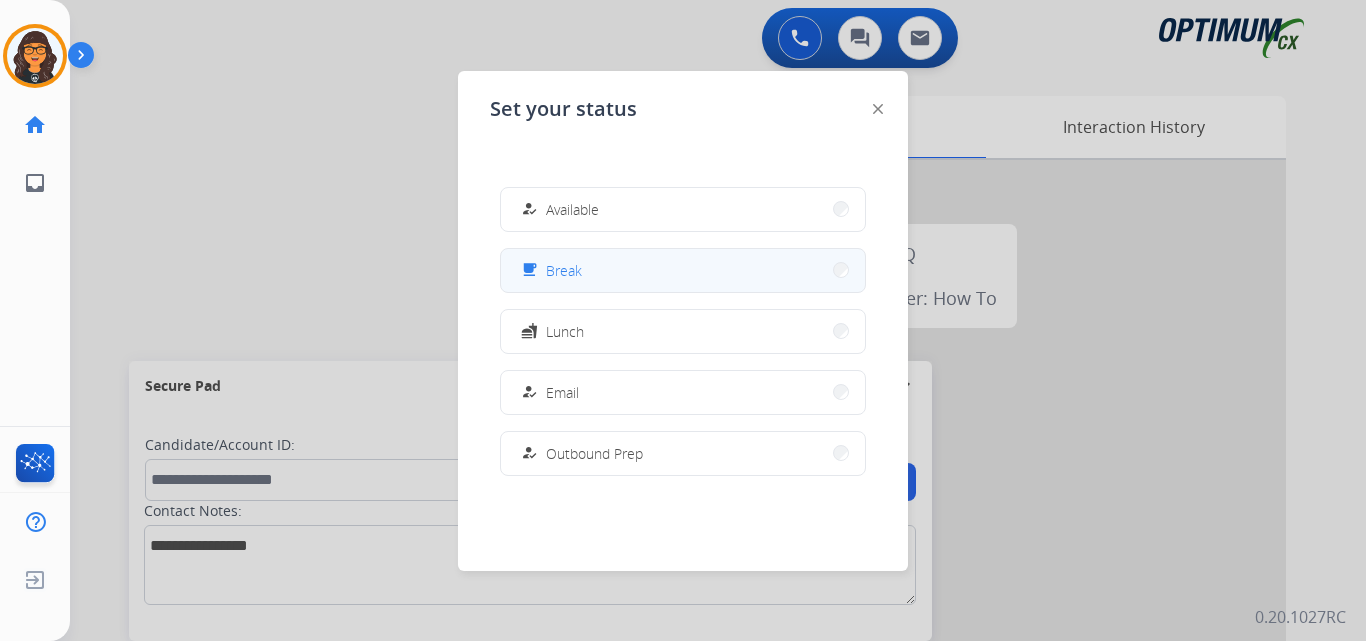 click on "Break" at bounding box center [564, 270] 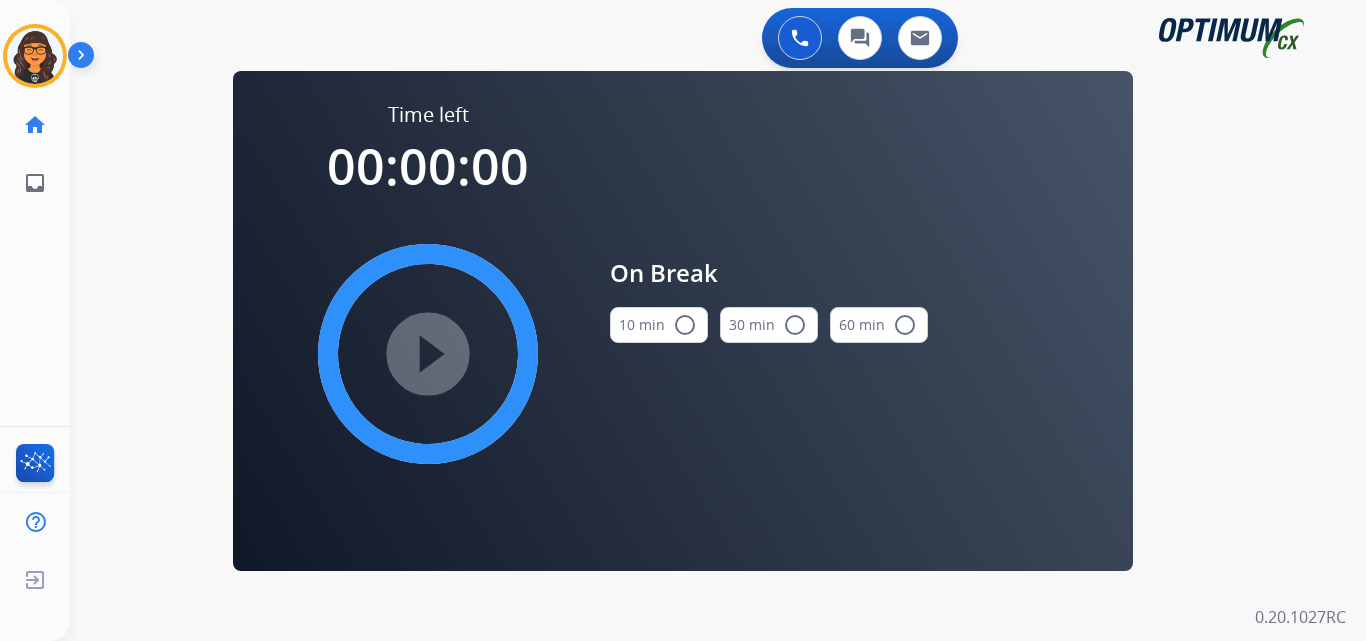 click on "radio_button_unchecked" at bounding box center [685, 325] 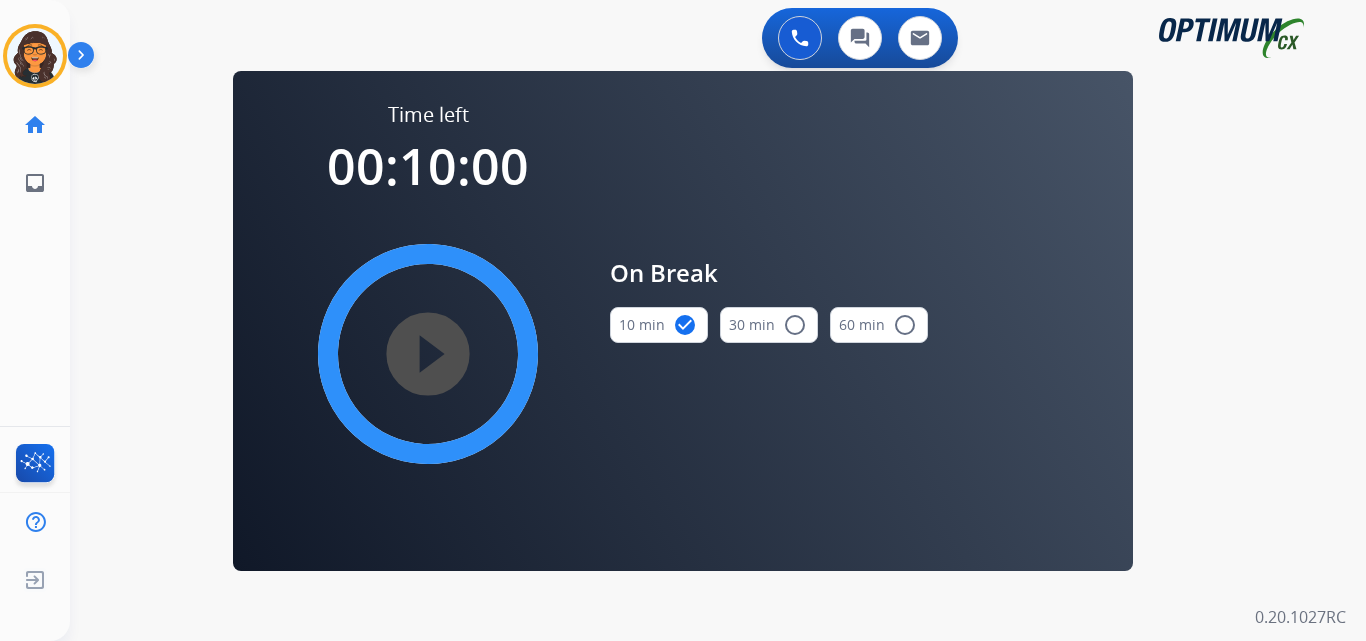 click on "play_circle_filled" at bounding box center [428, 354] 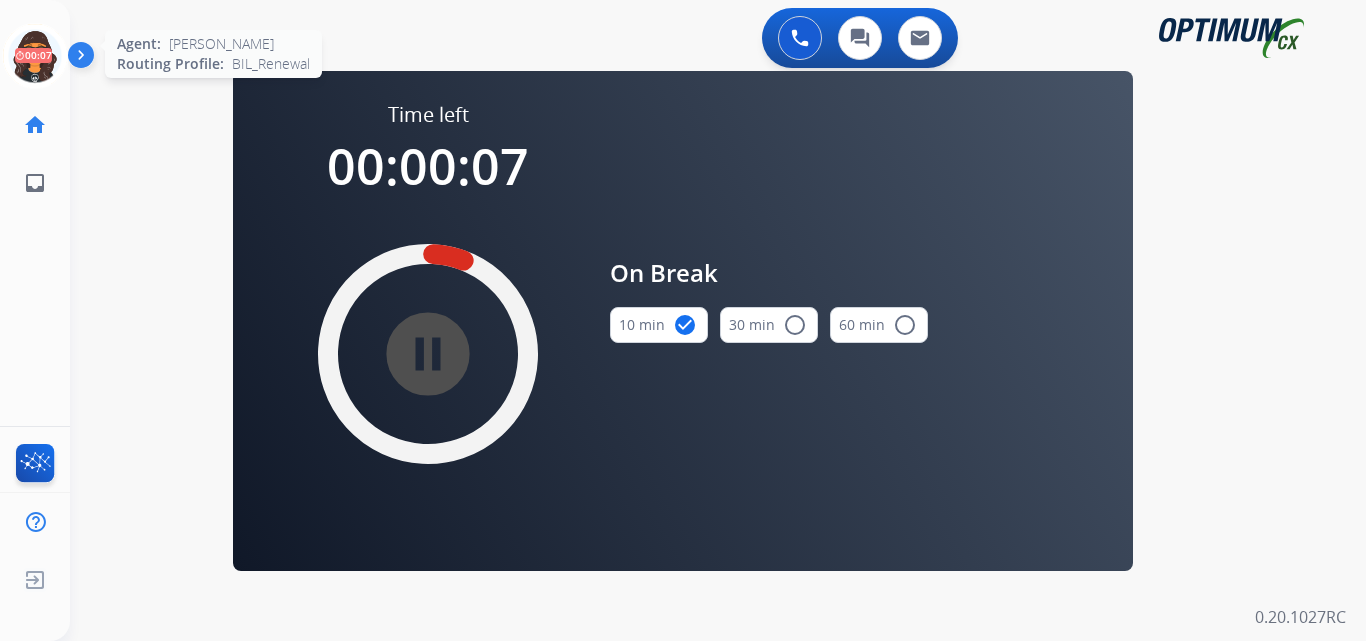 click 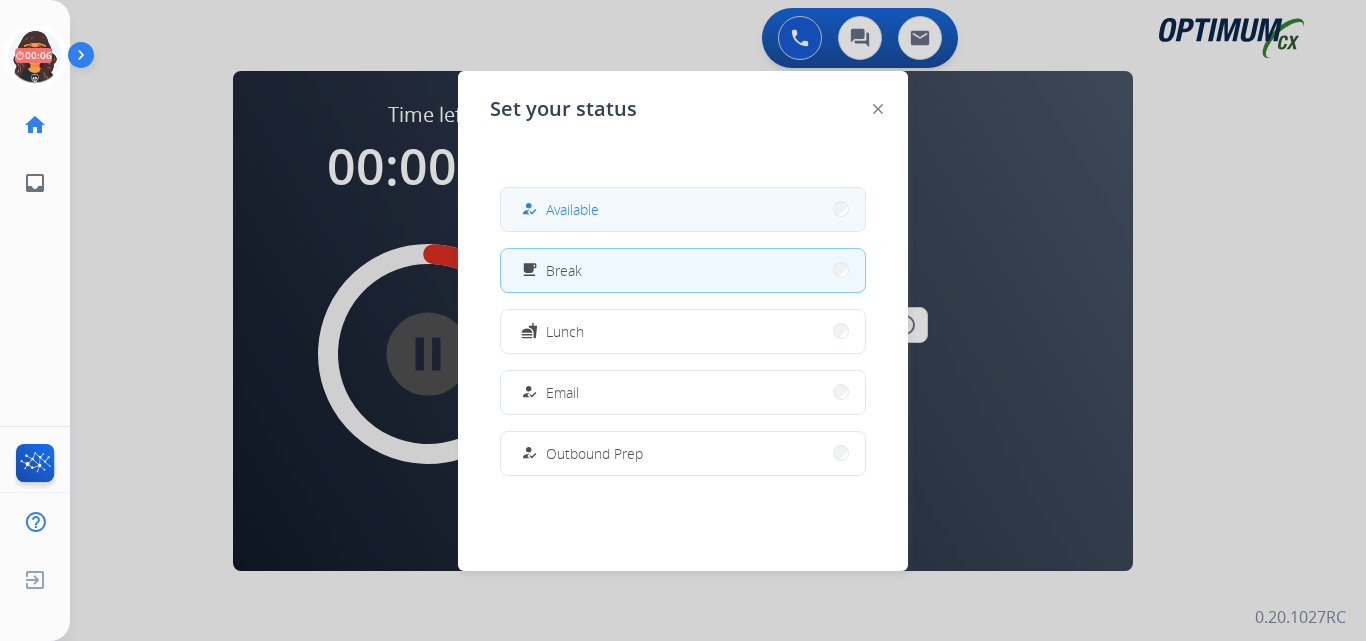 click on "Available" at bounding box center (572, 209) 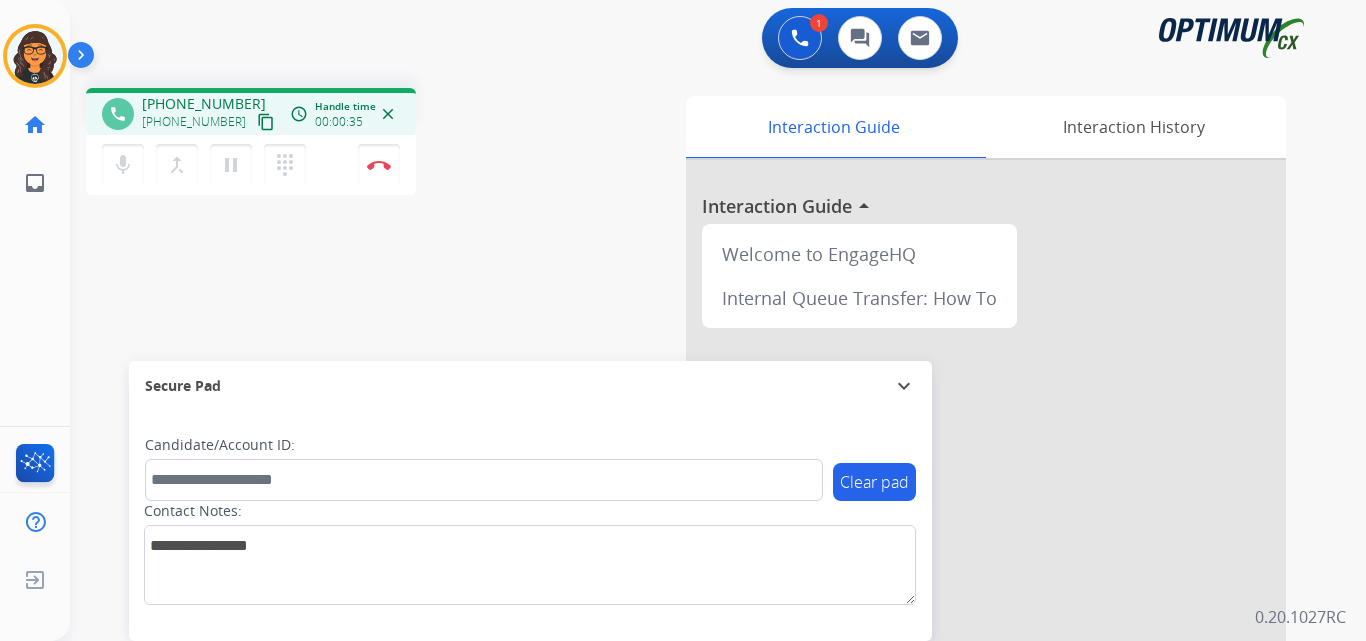 click on "content_copy" at bounding box center [266, 122] 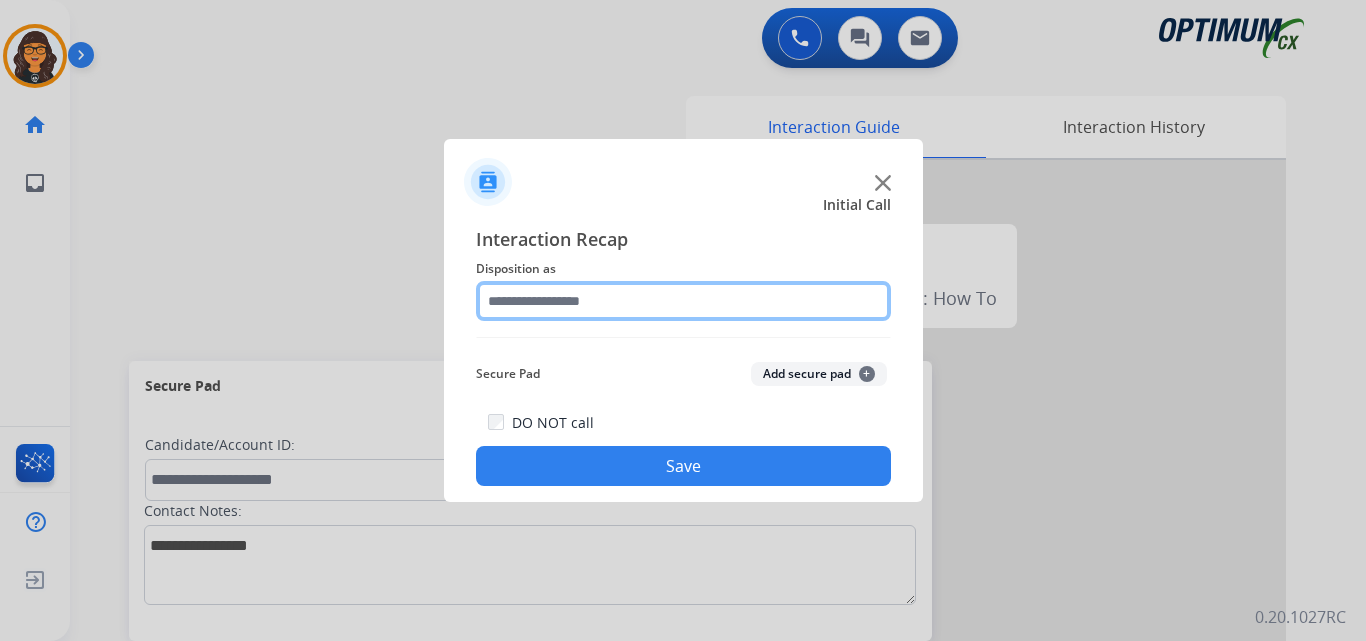 click 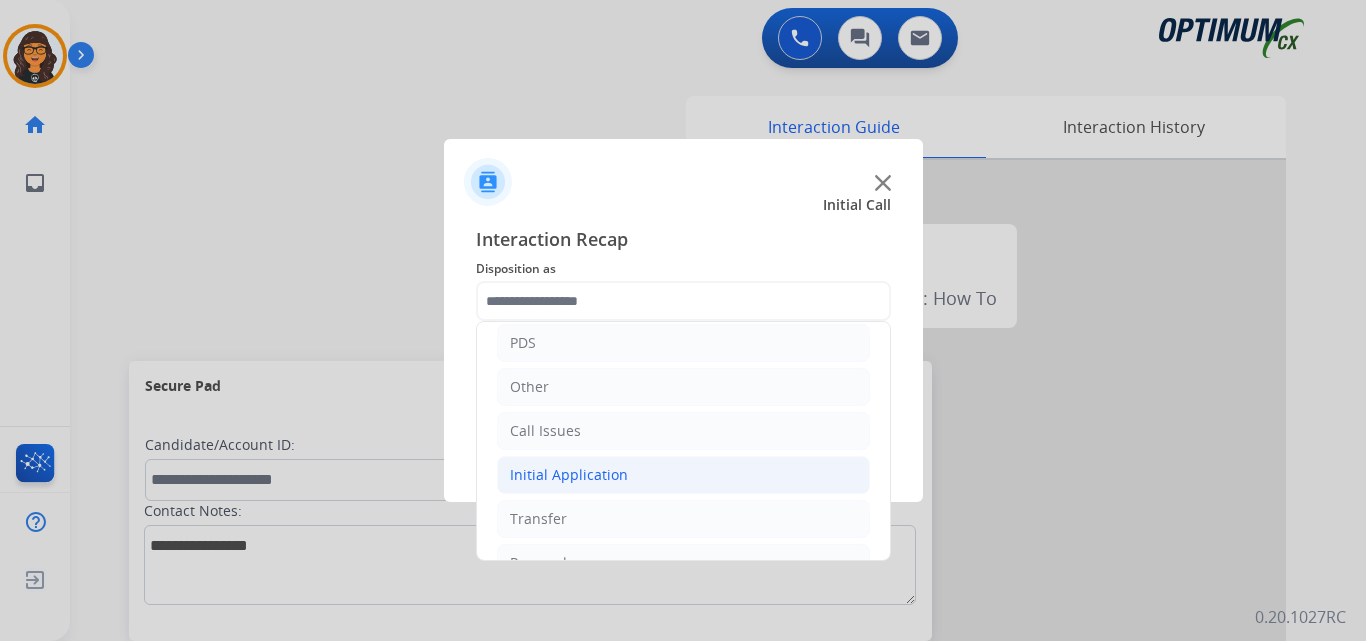 click on "Initial Application" 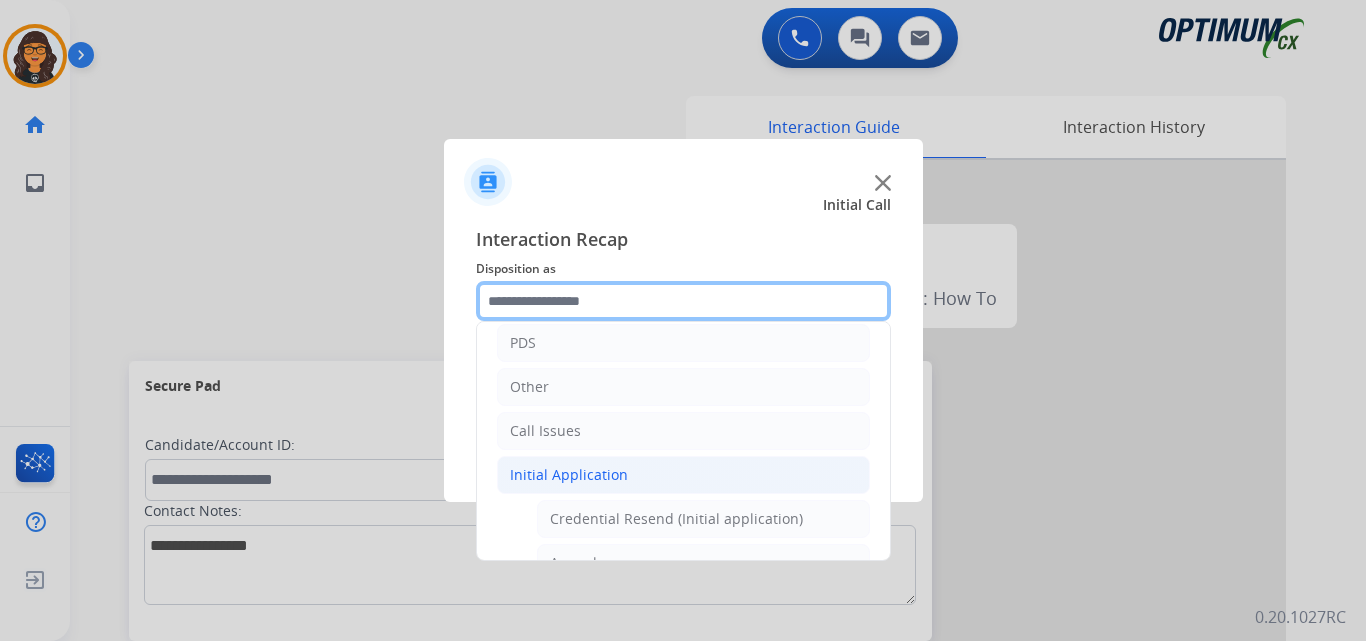 scroll, scrollTop: 200, scrollLeft: 0, axis: vertical 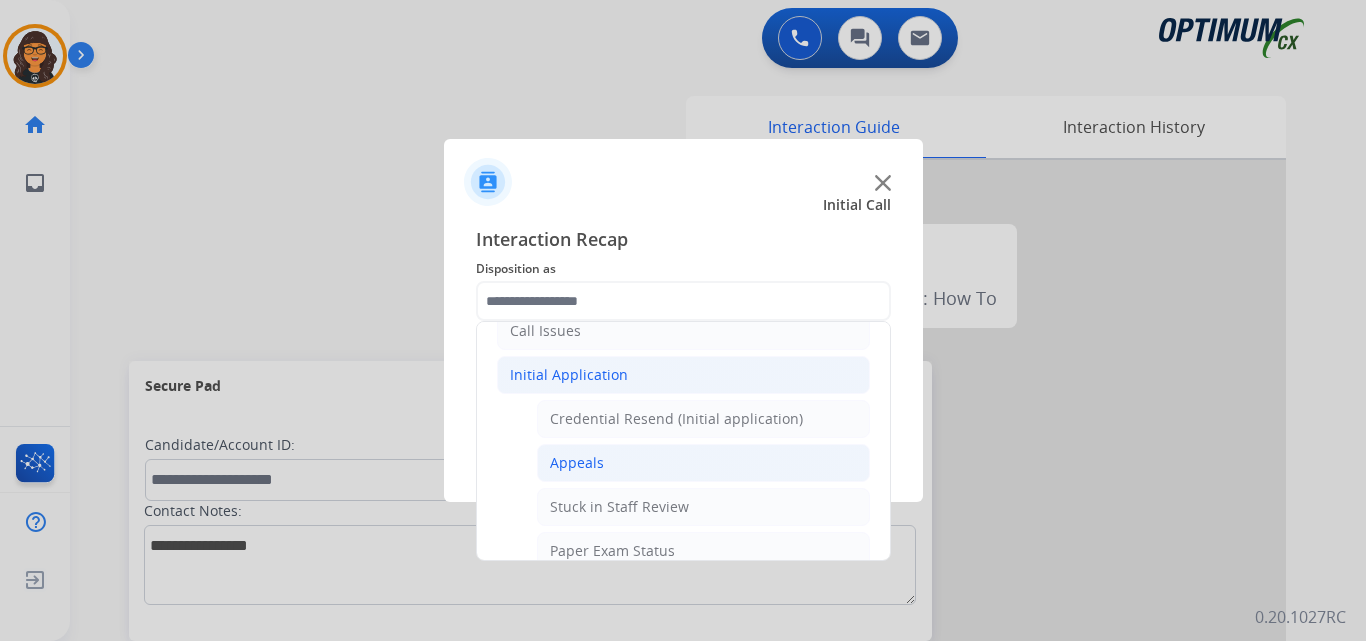 click on "Appeals" 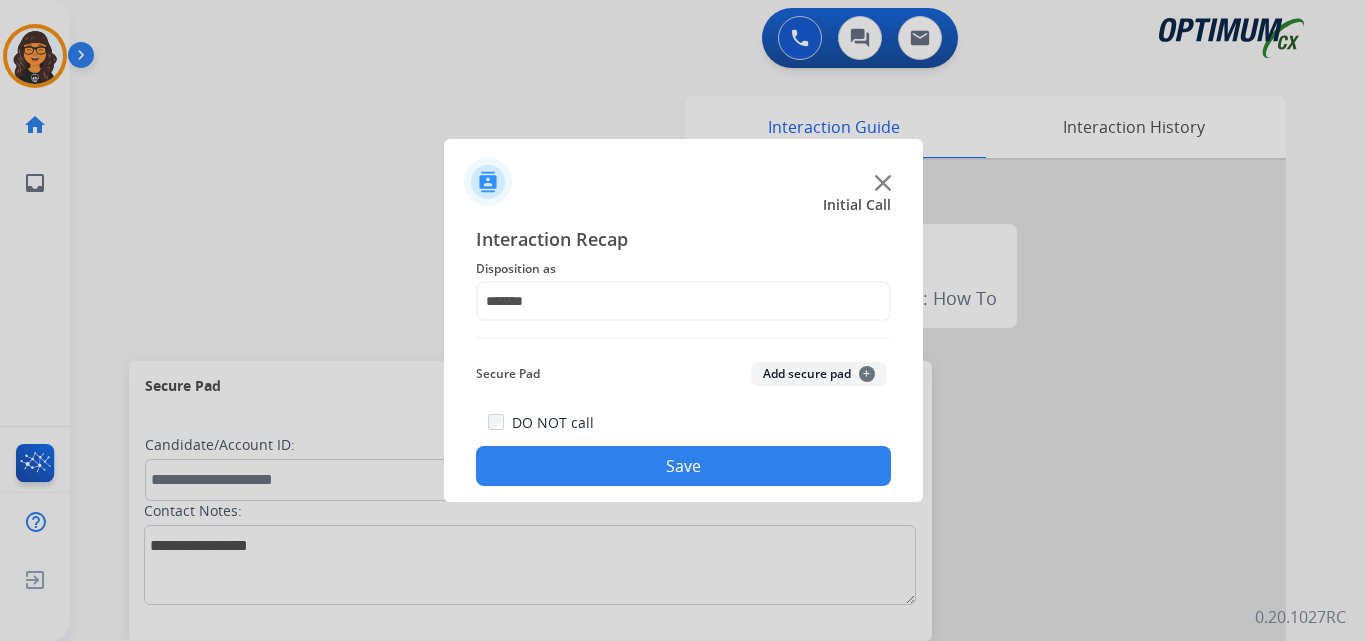 click on "Save" 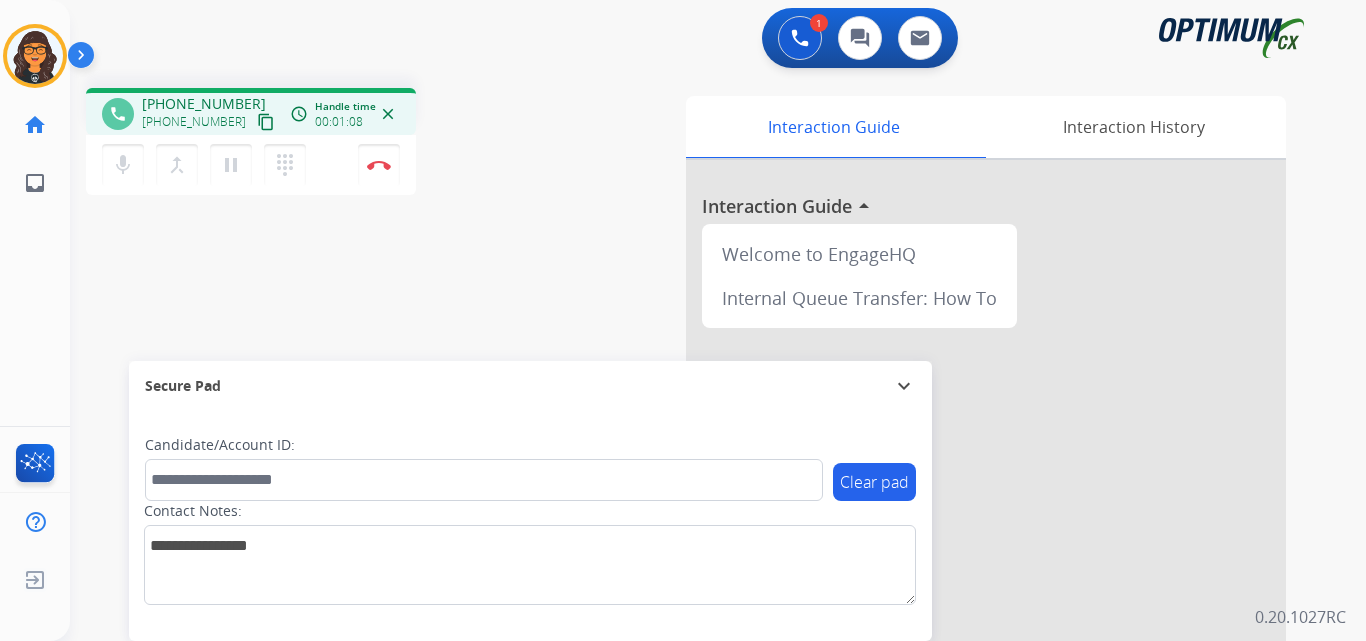 click on "content_copy" at bounding box center [266, 122] 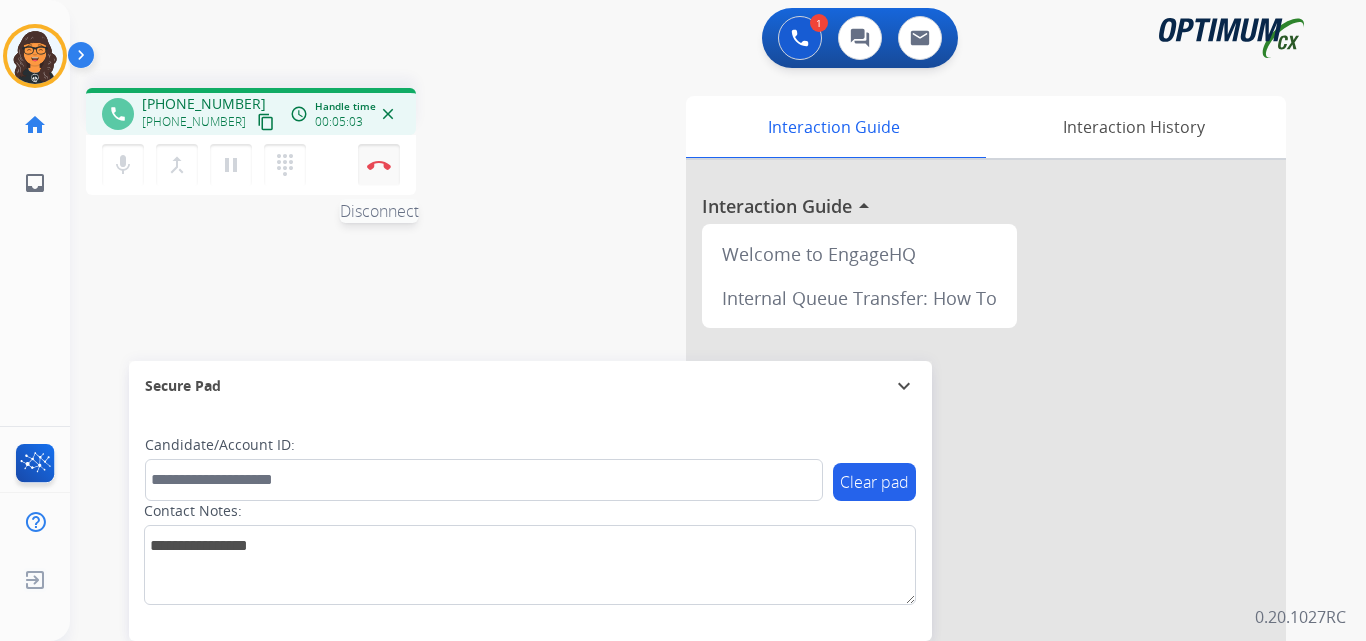 click on "Disconnect" at bounding box center (379, 165) 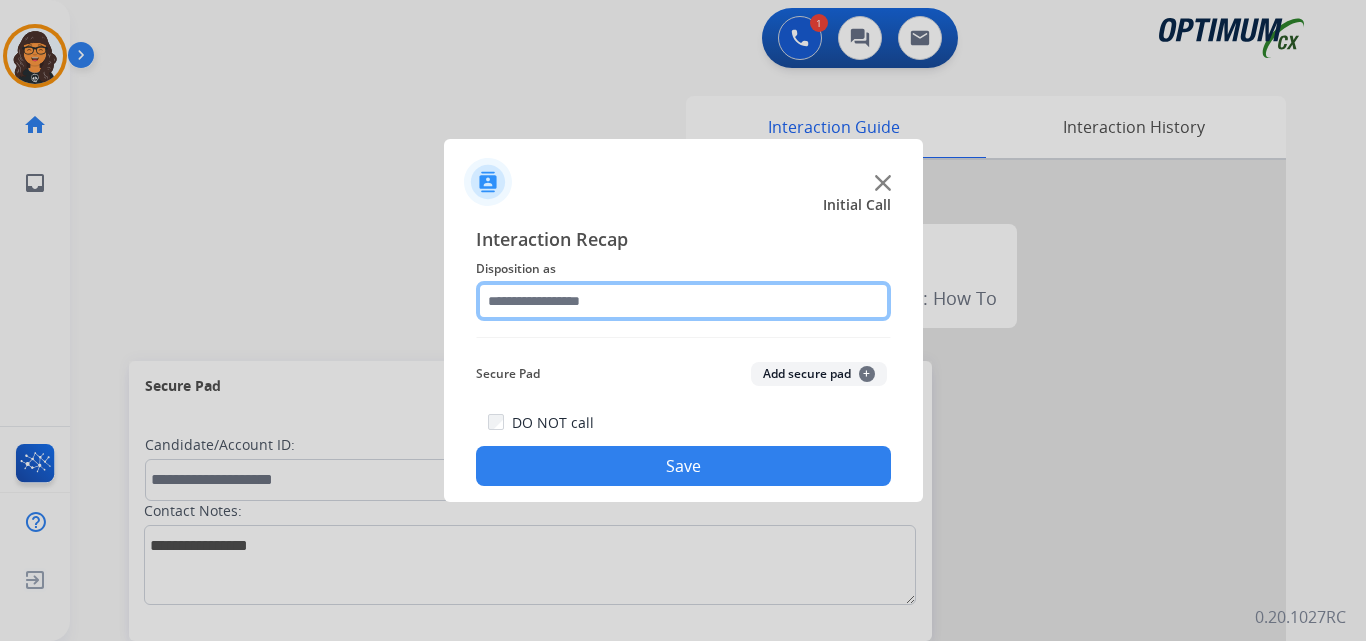 click 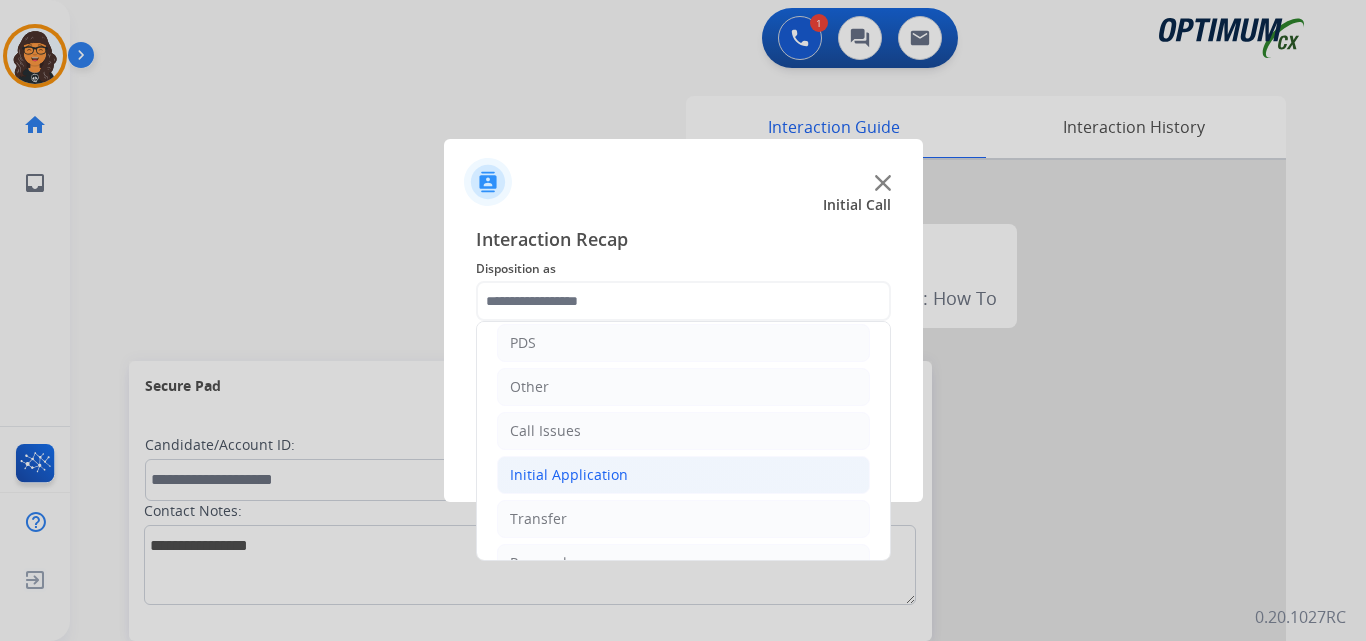 click on "Initial Application" 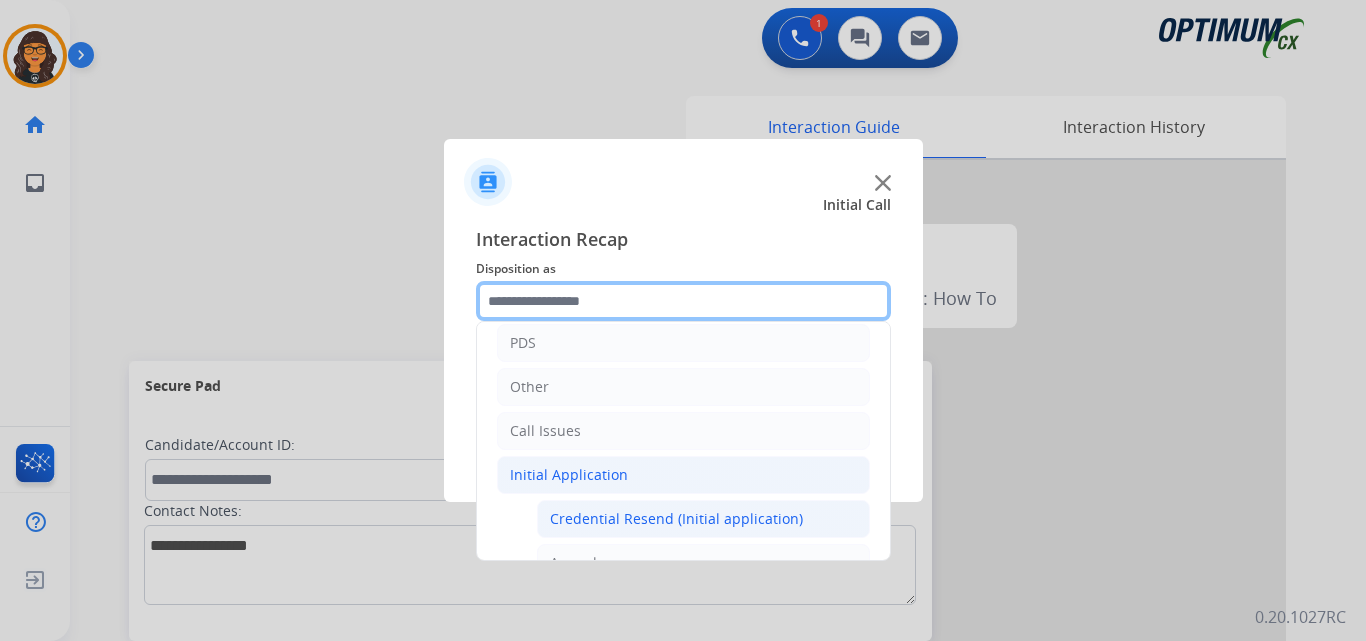 scroll, scrollTop: 200, scrollLeft: 0, axis: vertical 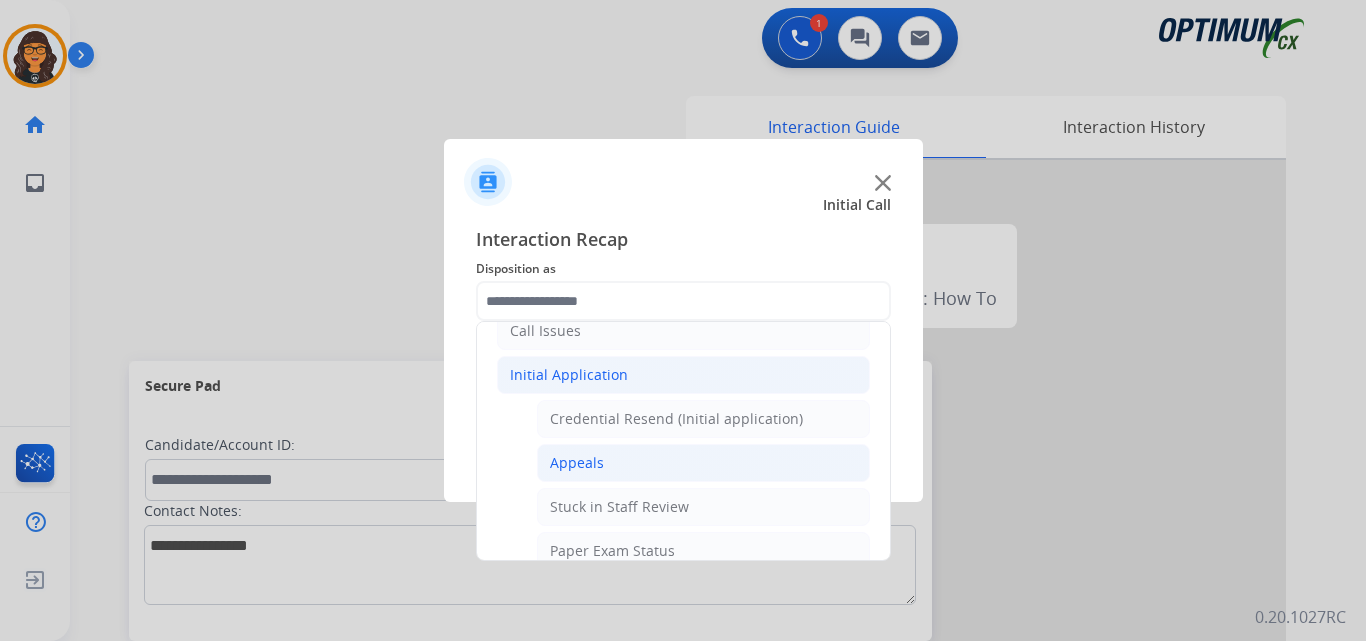 click on "Appeals" 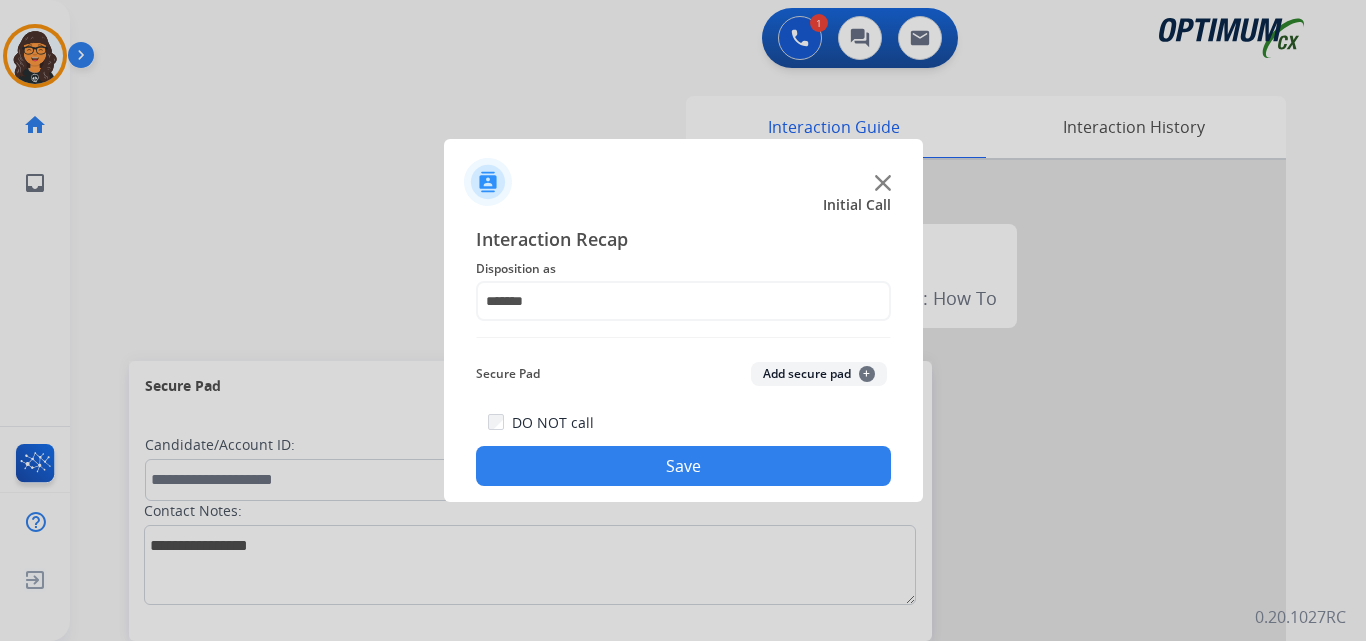 click on "Save" 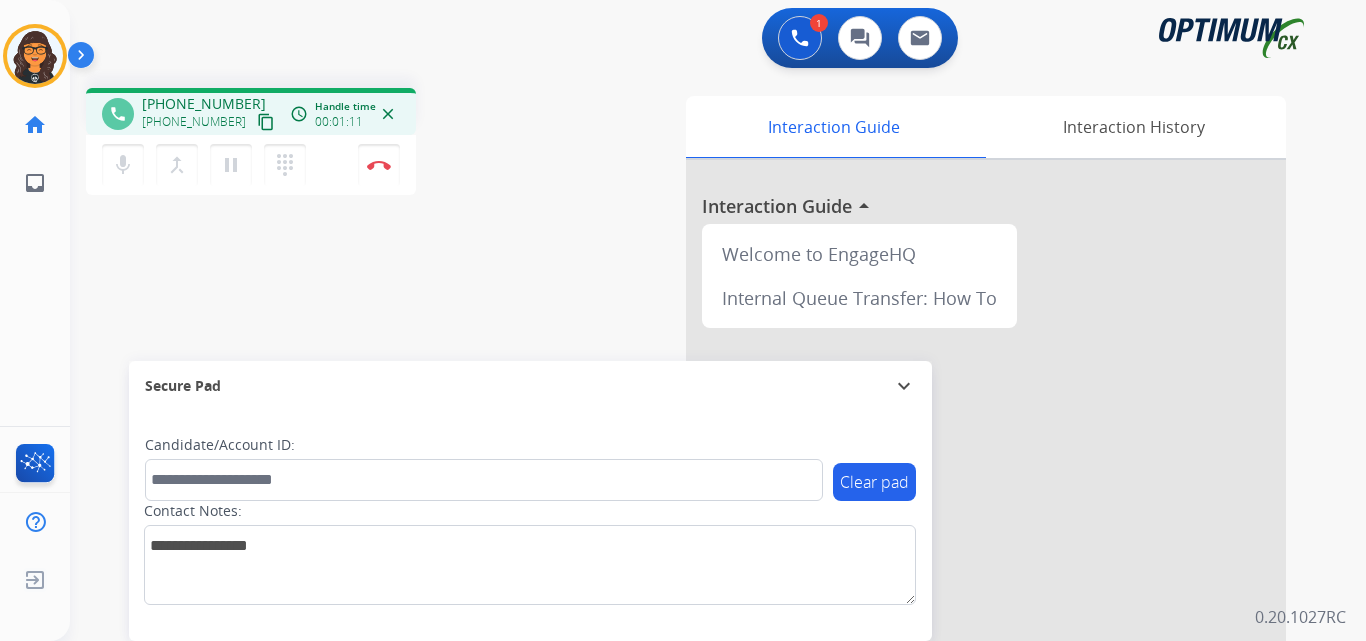 click on "content_copy" at bounding box center [266, 122] 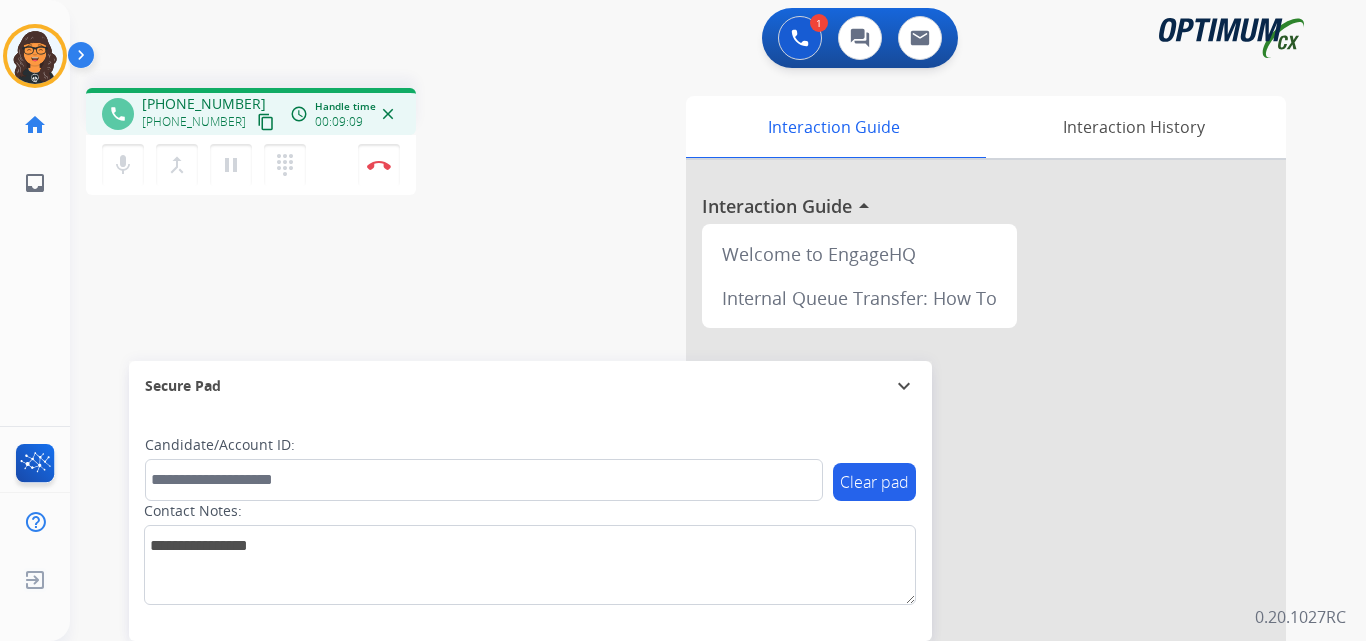 click on "content_copy" at bounding box center (266, 122) 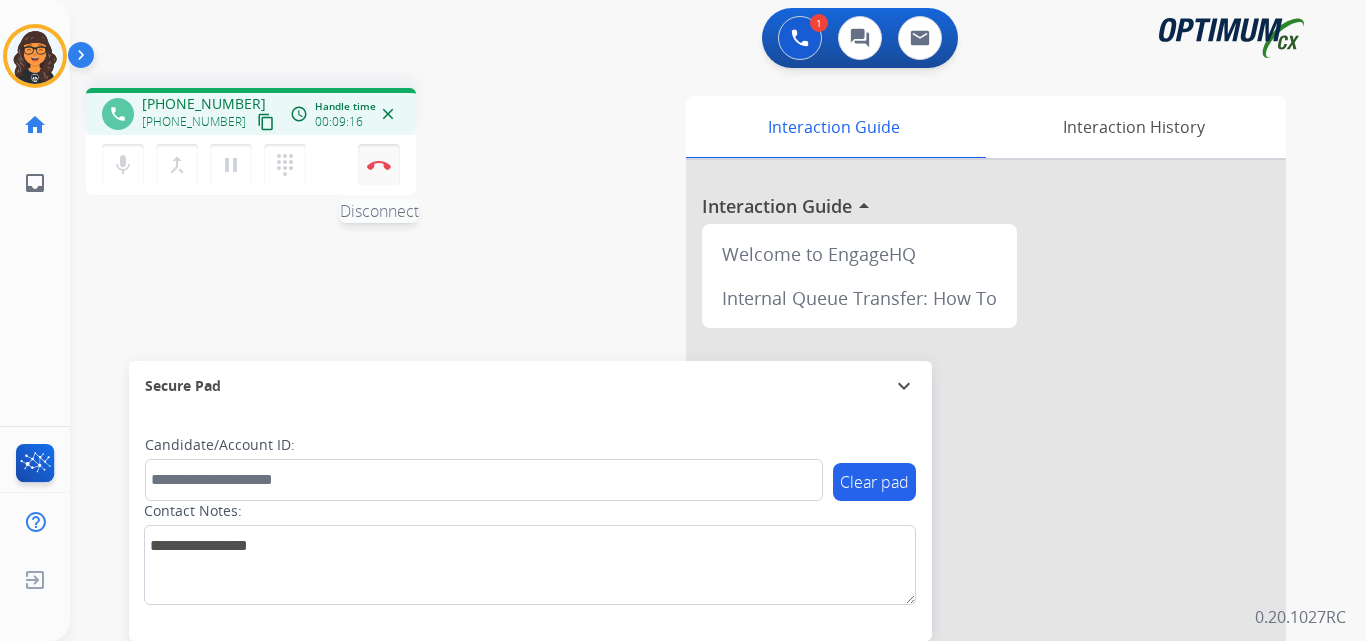 click at bounding box center [379, 165] 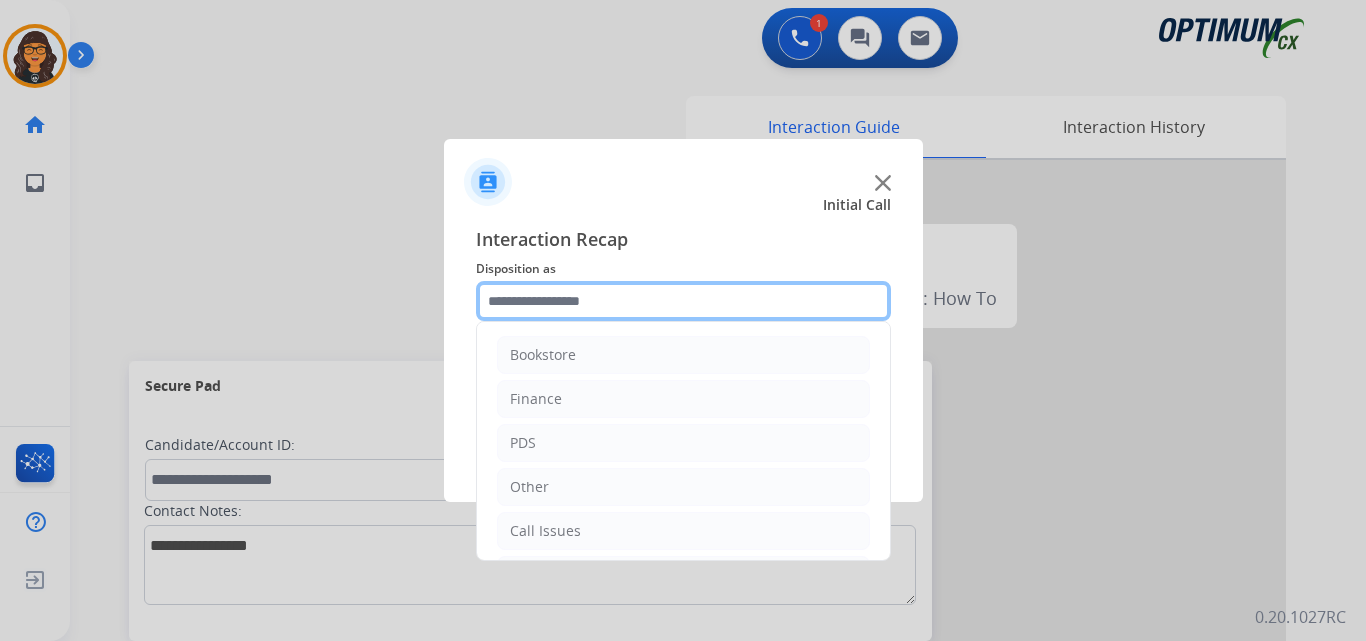 click 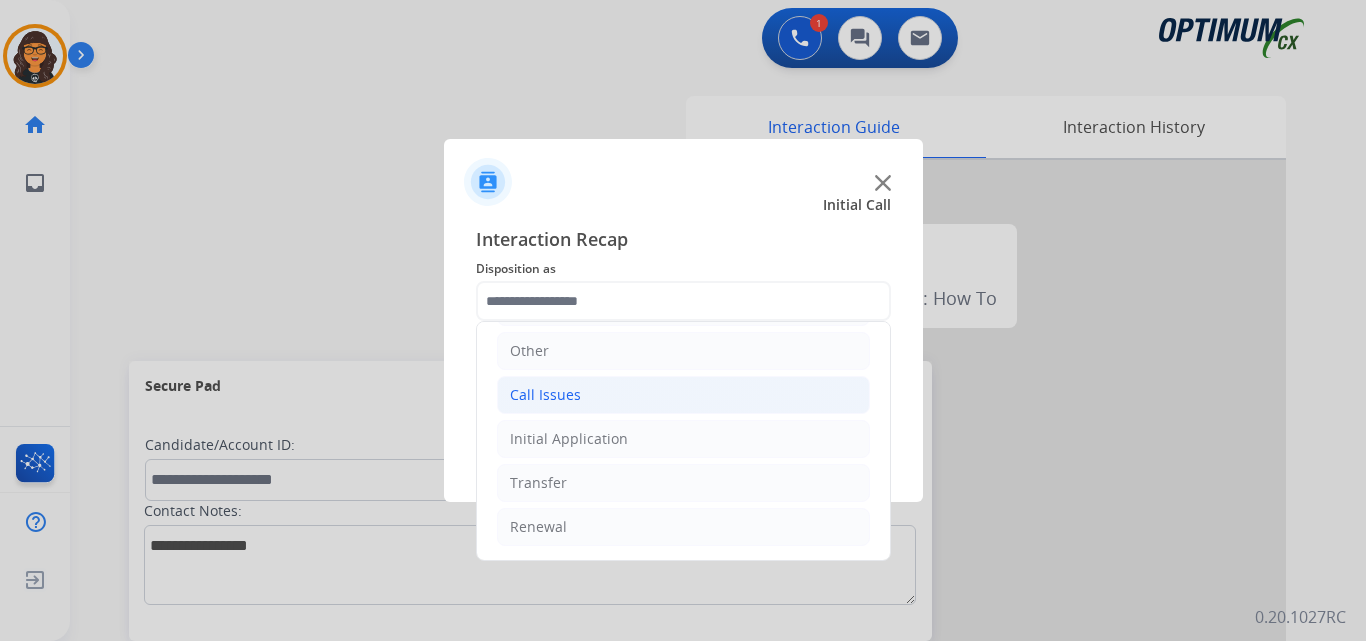 click on "Call Issues" 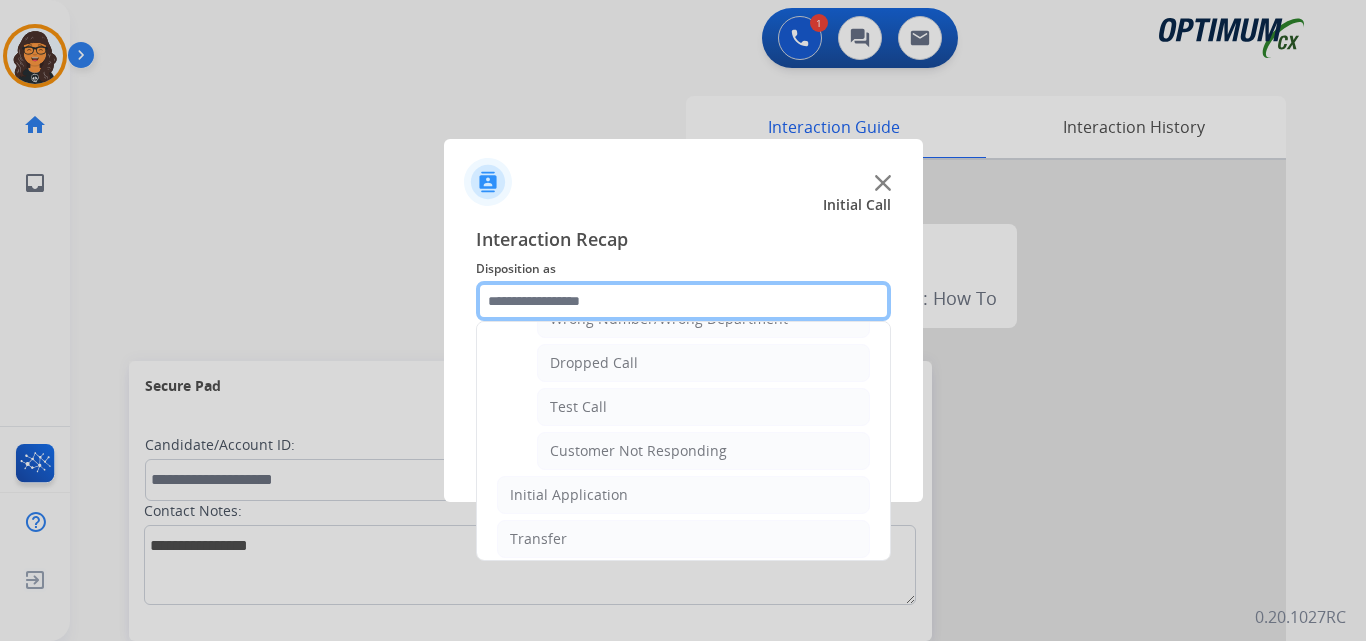 scroll, scrollTop: 336, scrollLeft: 0, axis: vertical 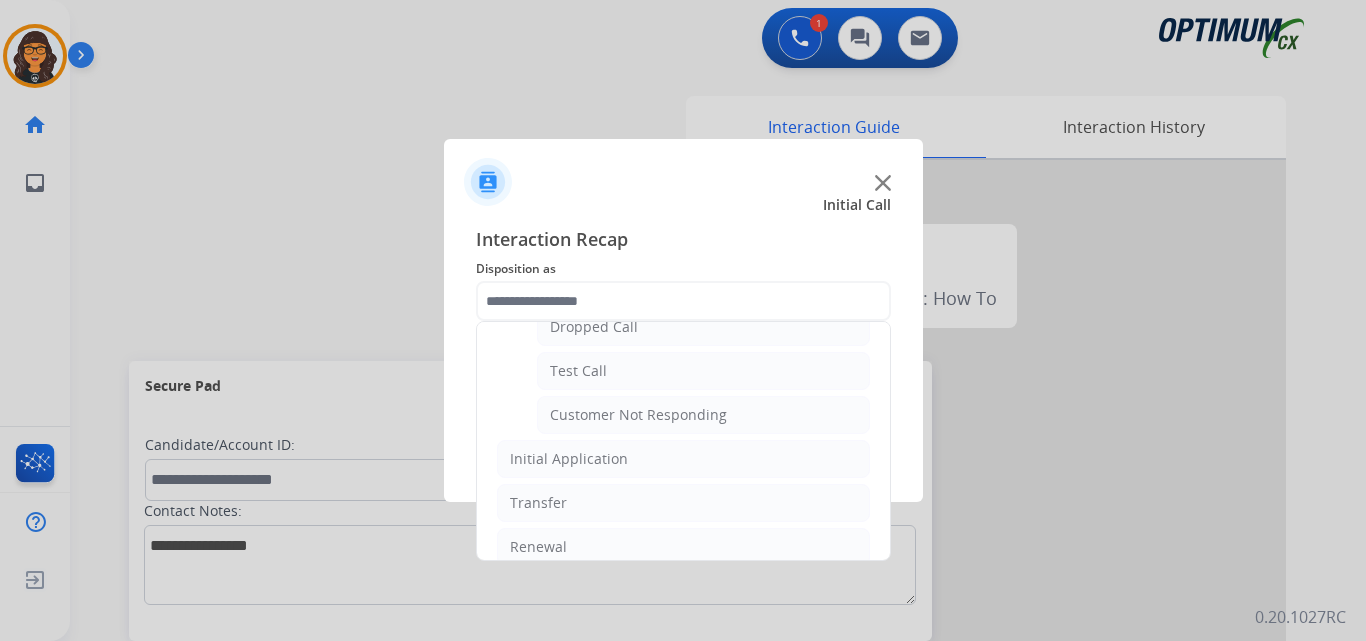 click on "Customer Not Responding" 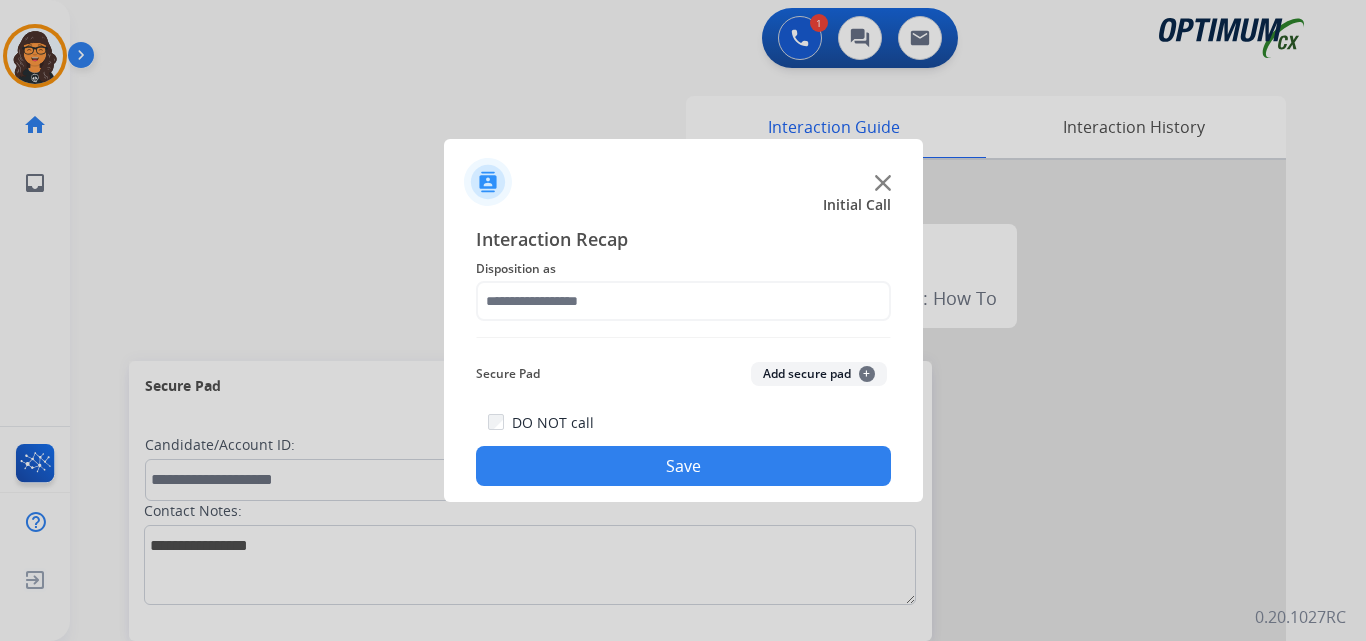 type on "**********" 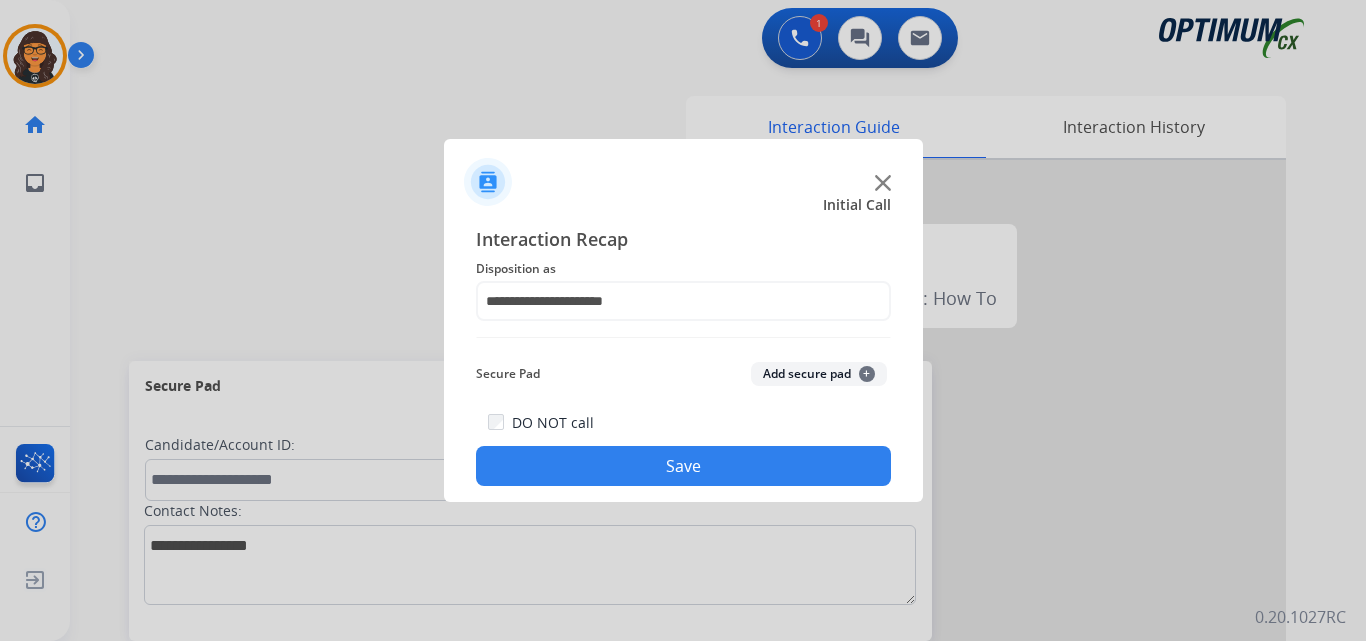 click on "Save" 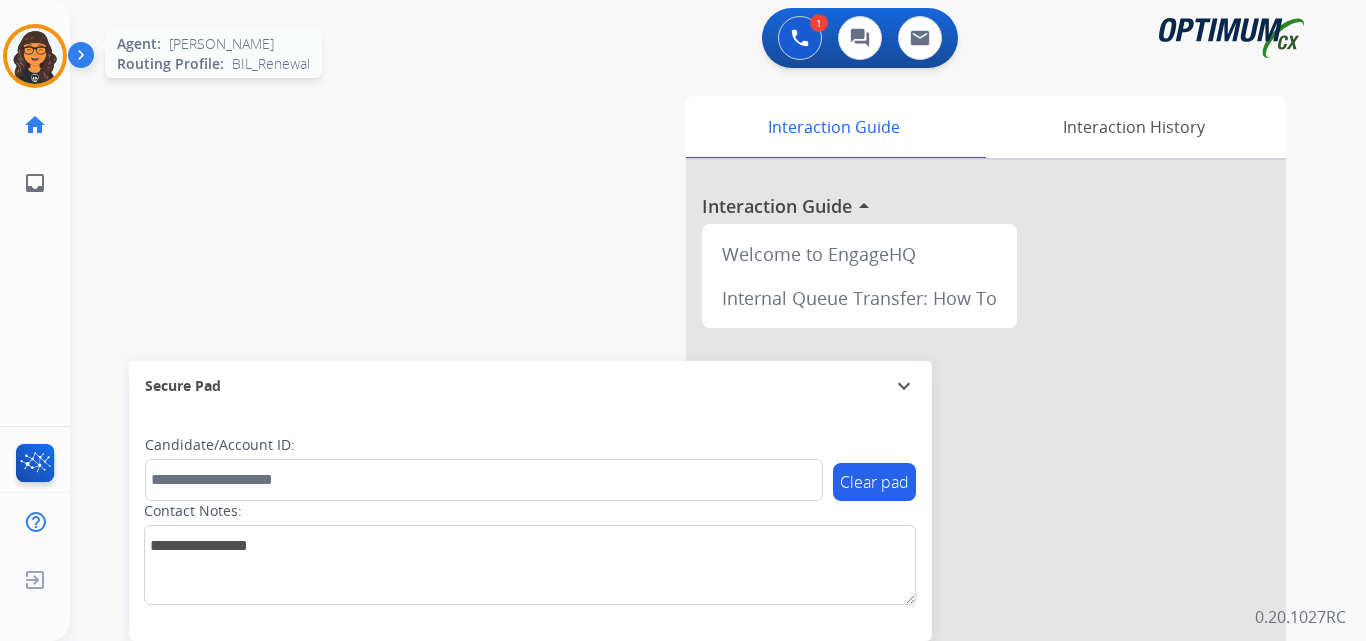 click at bounding box center [35, 56] 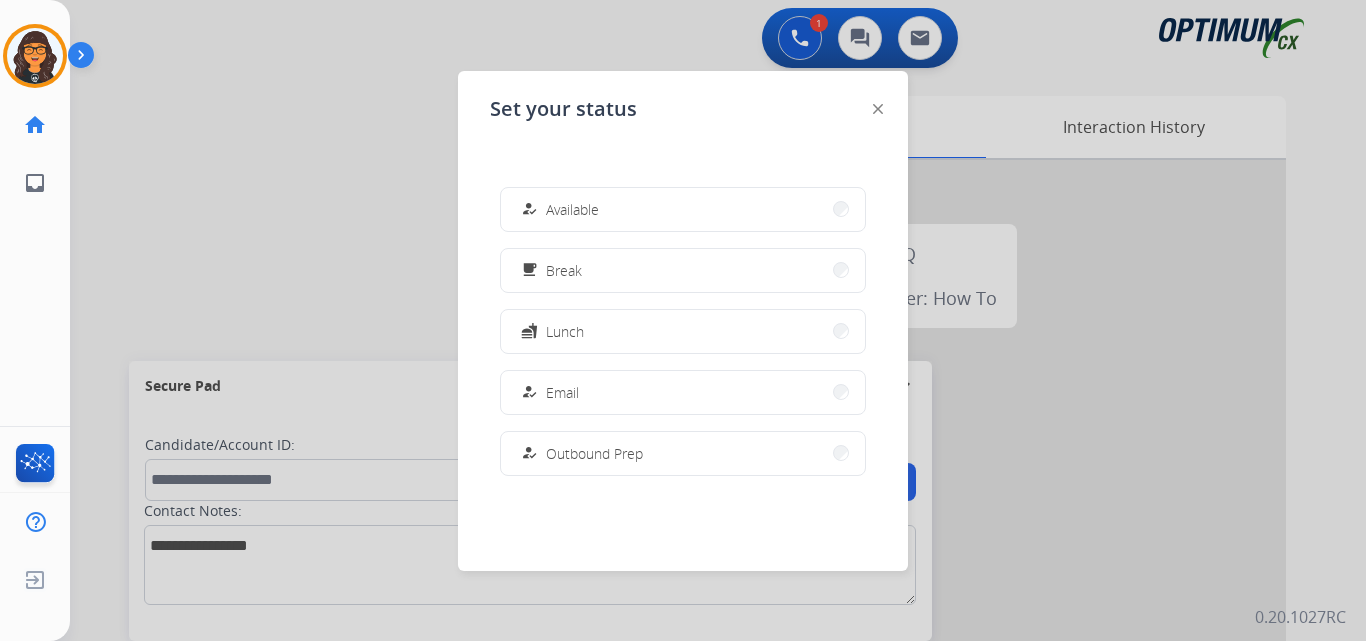 click on "Available" at bounding box center (572, 209) 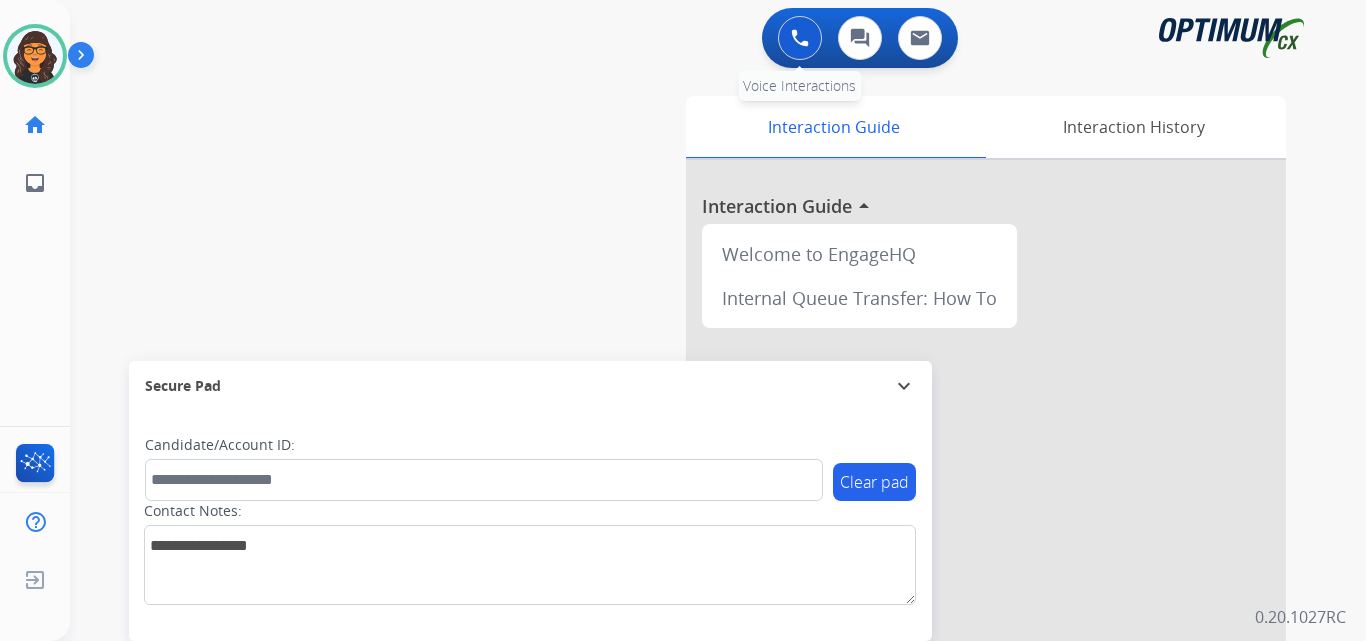 click at bounding box center (800, 38) 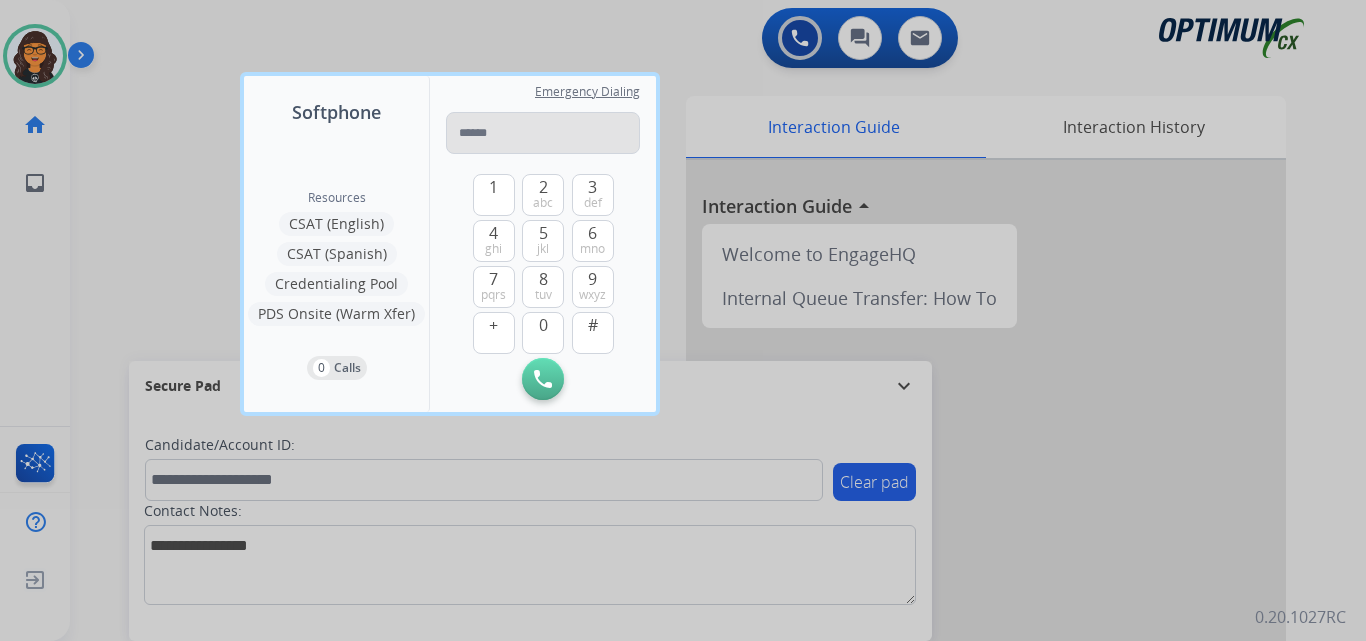 click at bounding box center [543, 133] 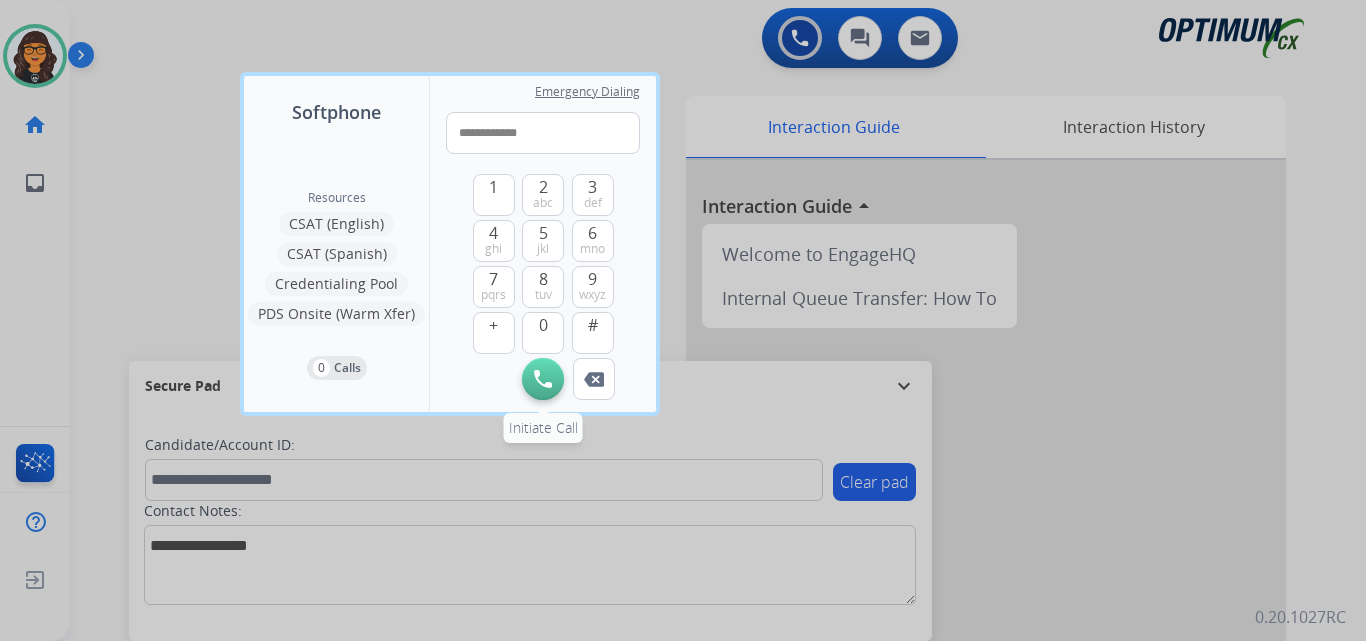 type on "**********" 